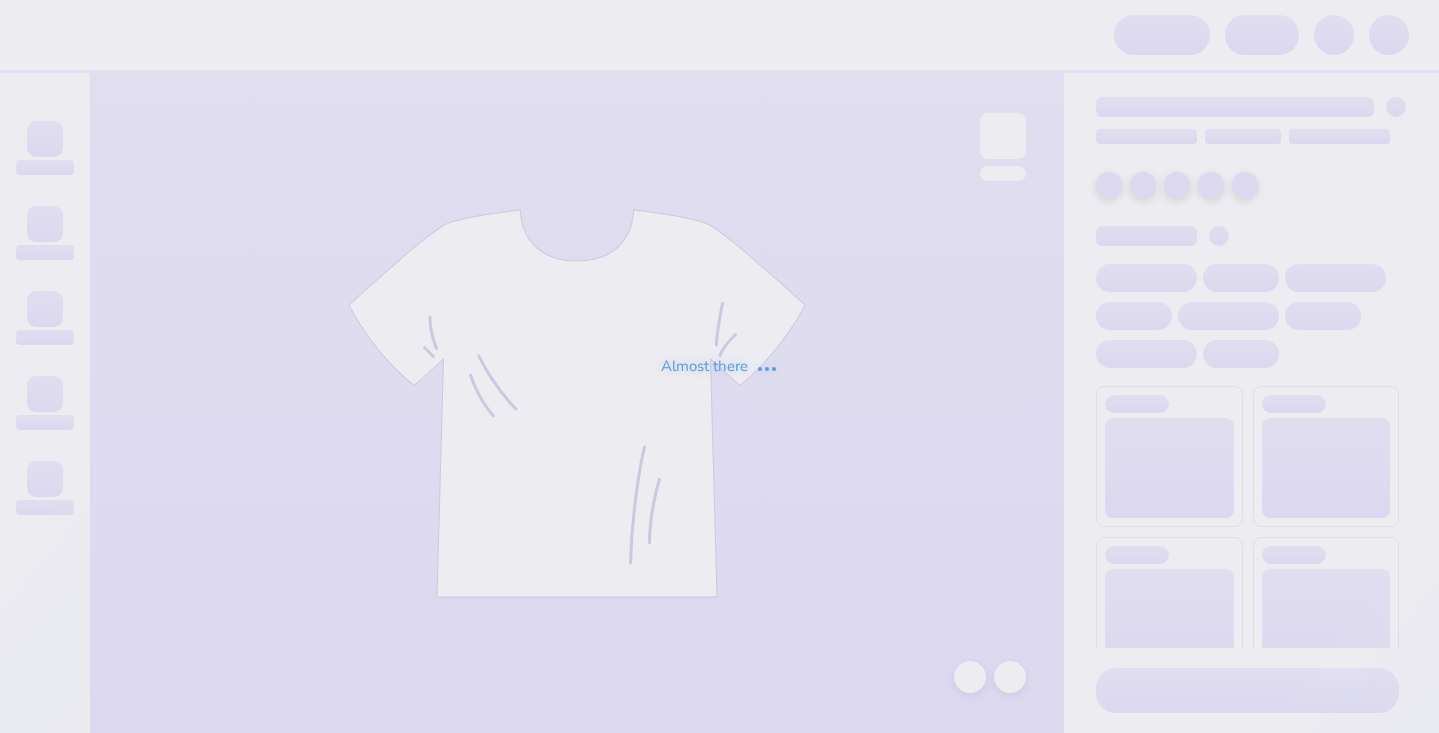 scroll, scrollTop: 0, scrollLeft: 0, axis: both 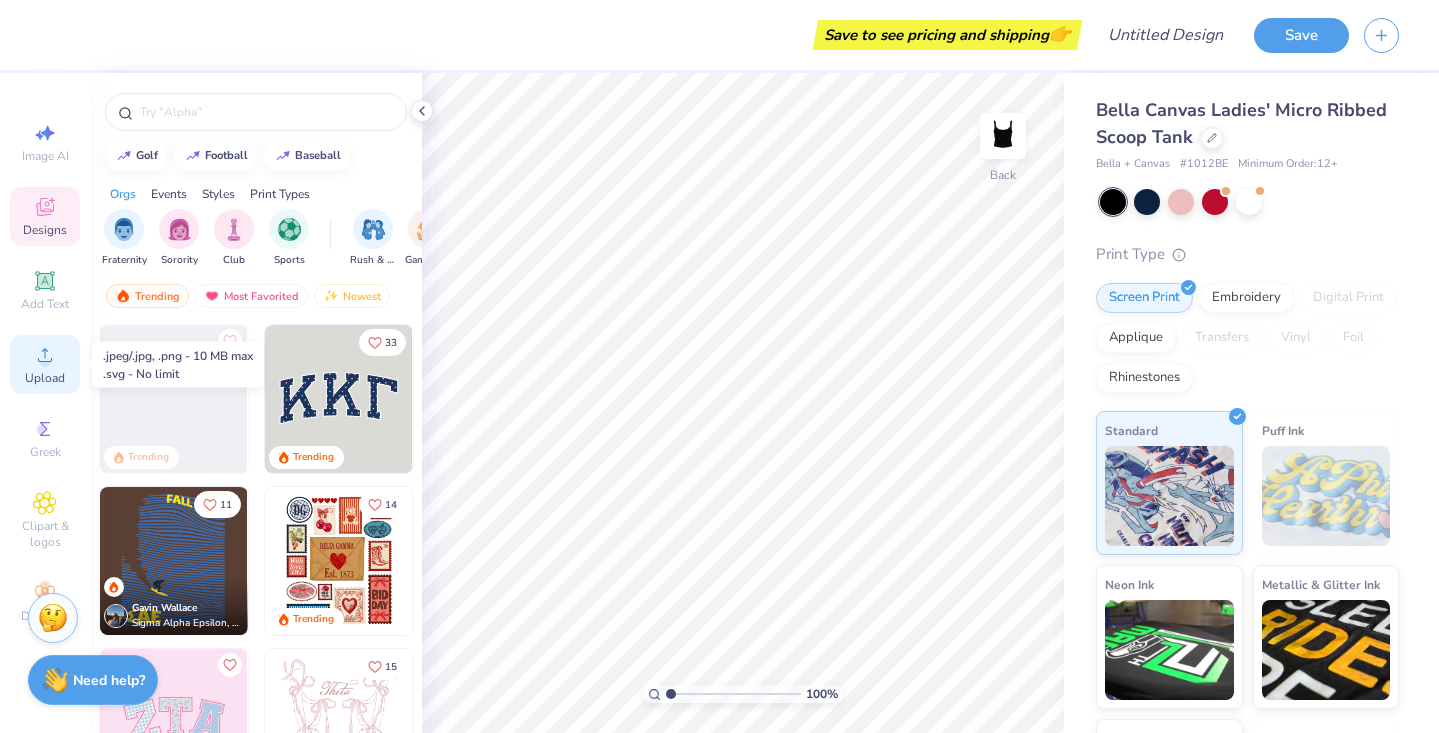 click 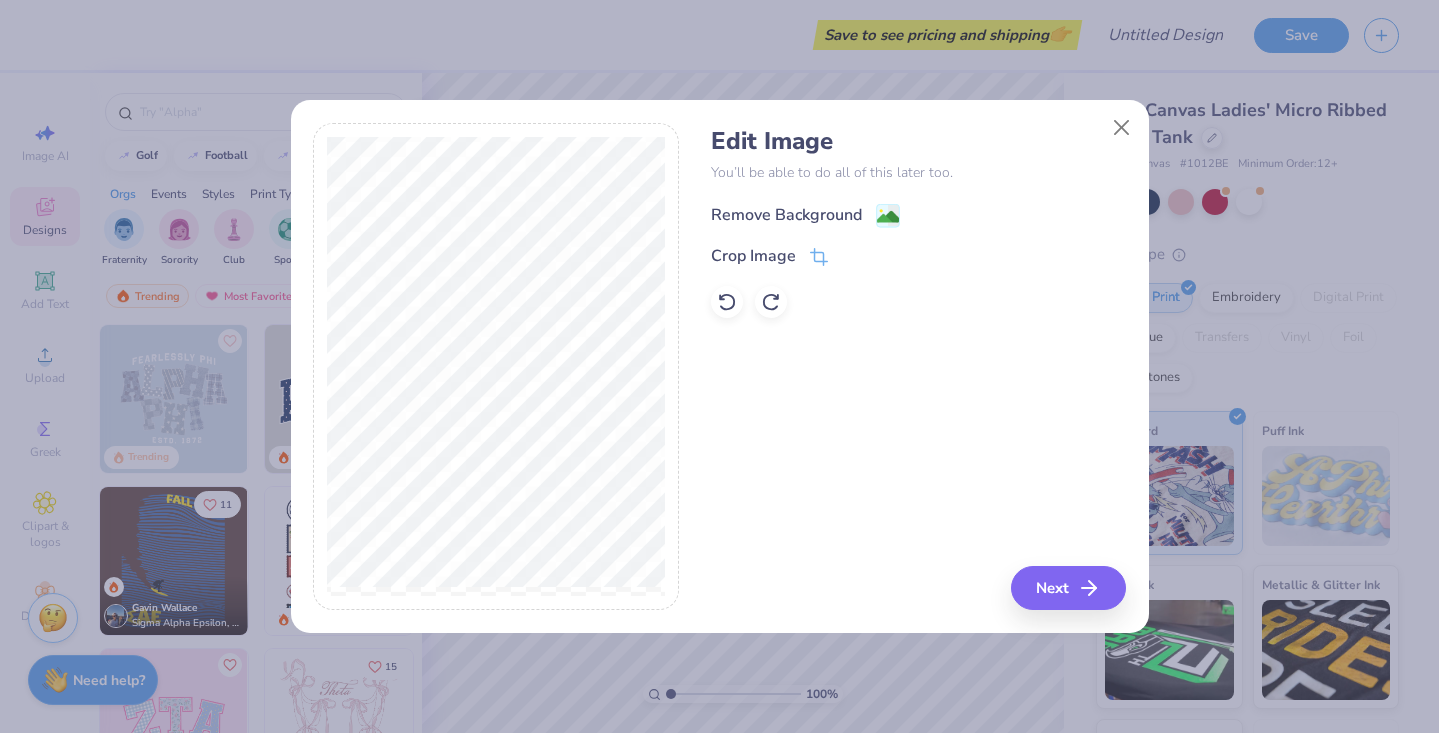 click 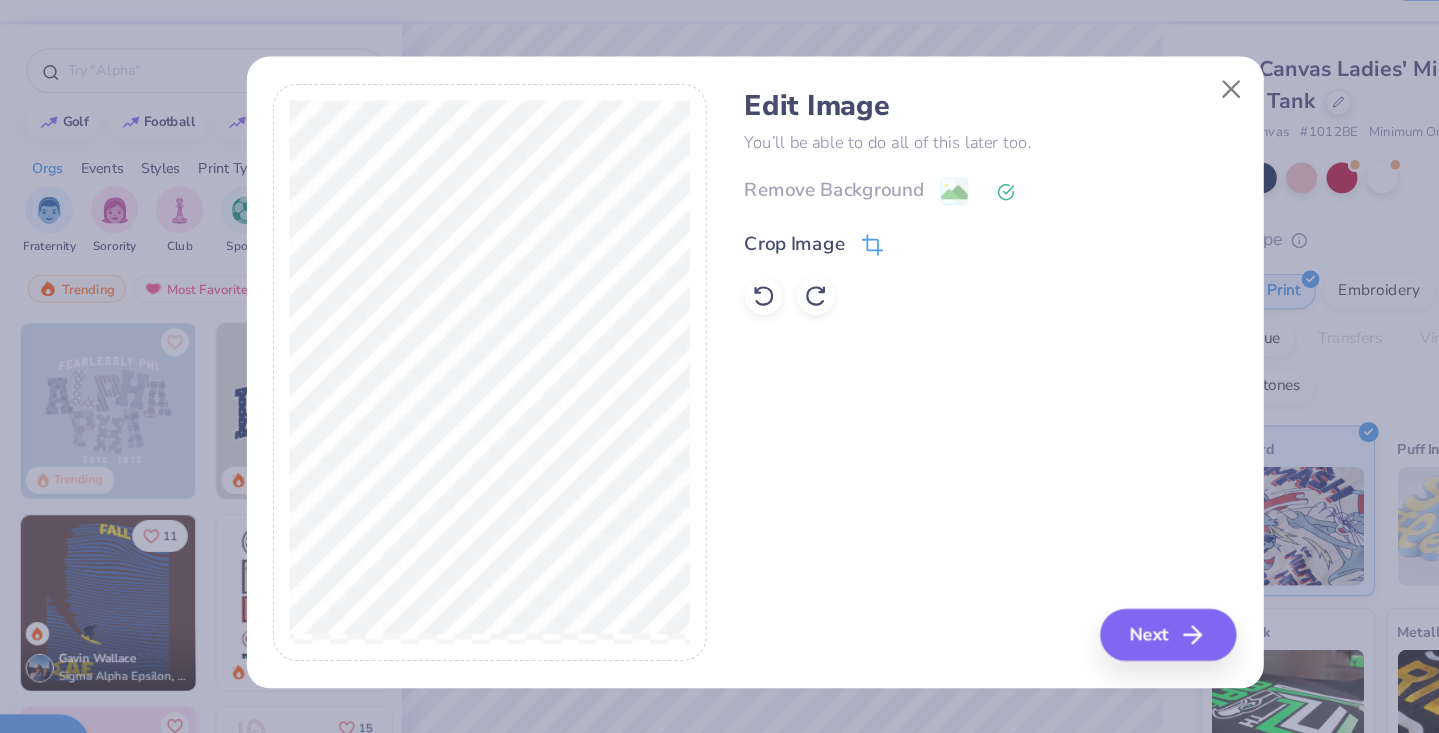 click on "Crop Image" at bounding box center (753, 258) 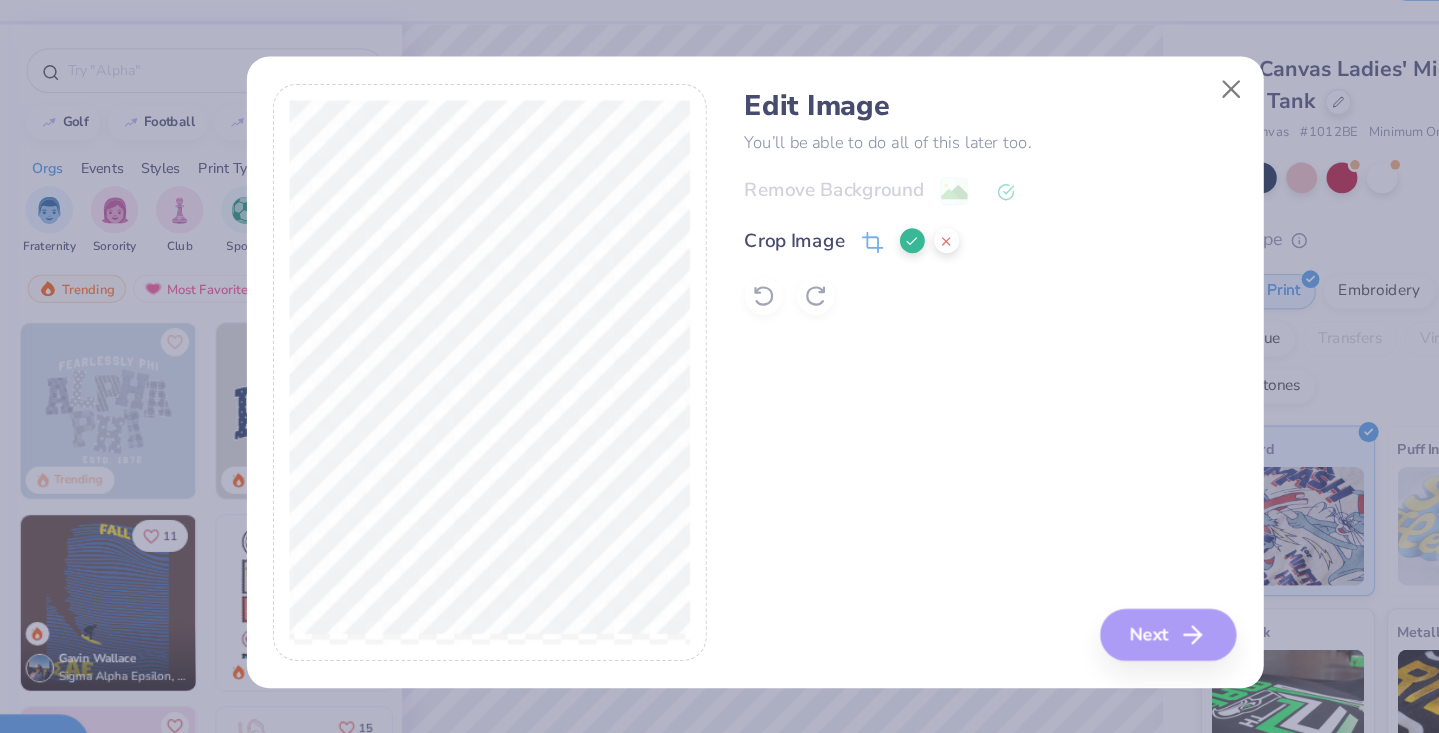 click on "Edit Image You’ll be able to do all of this later too. Remove Background Crop Image Next" at bounding box center (918, 367) 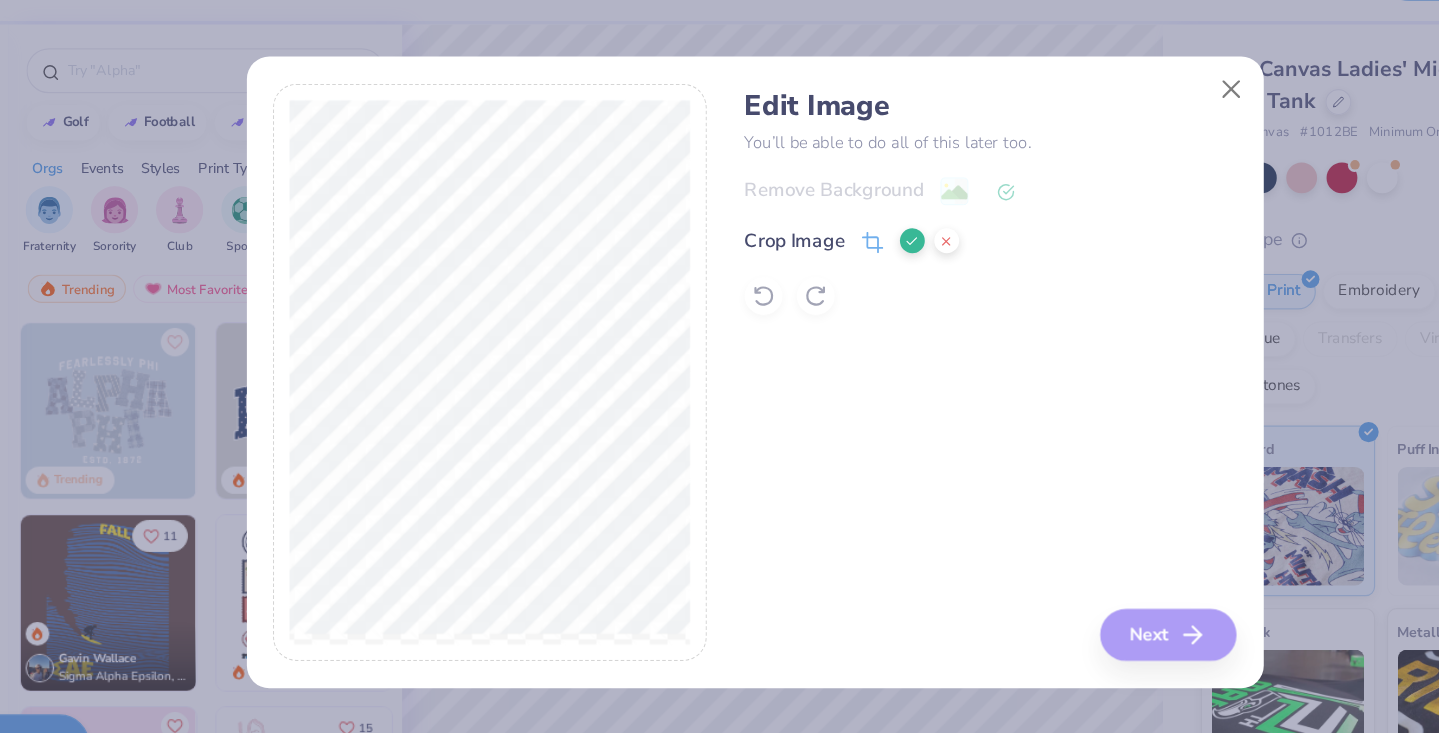 click 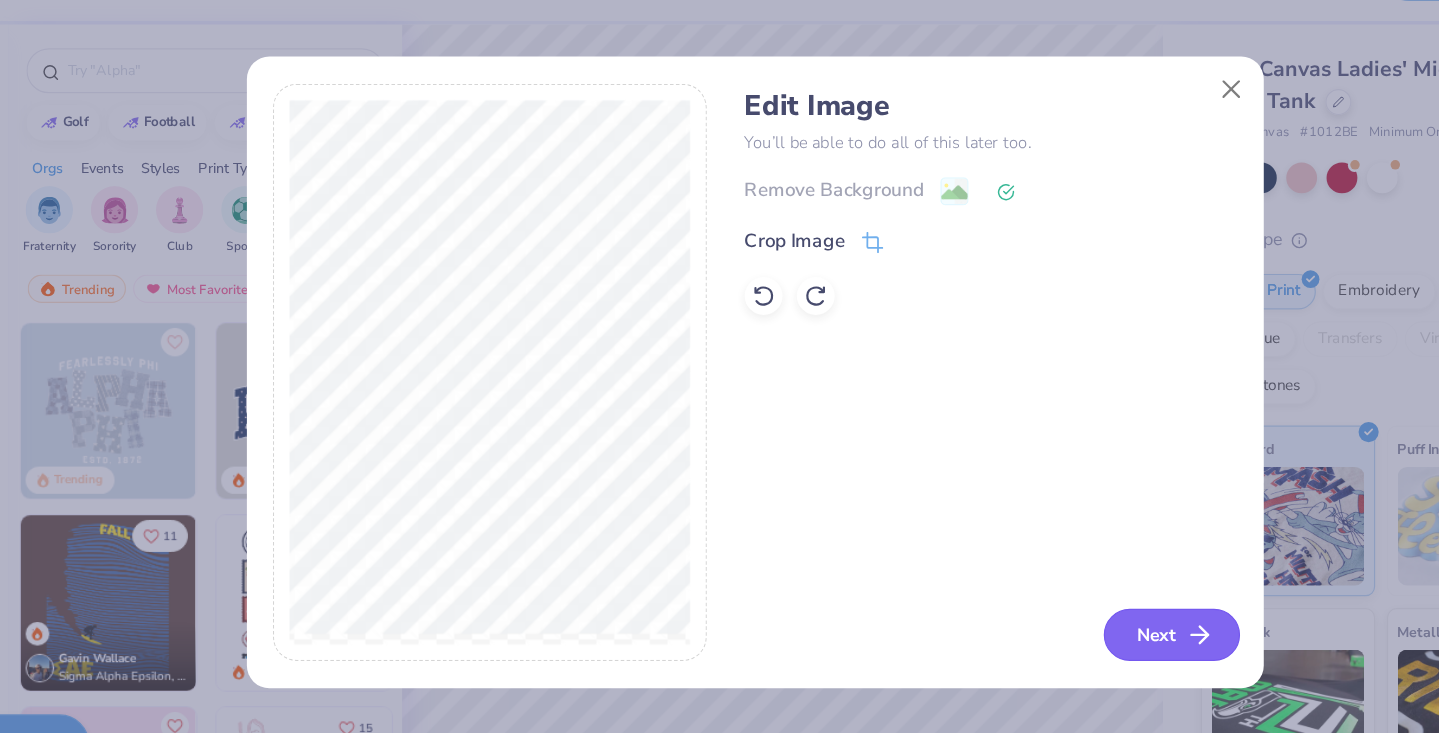 click on "Next" at bounding box center [1071, 588] 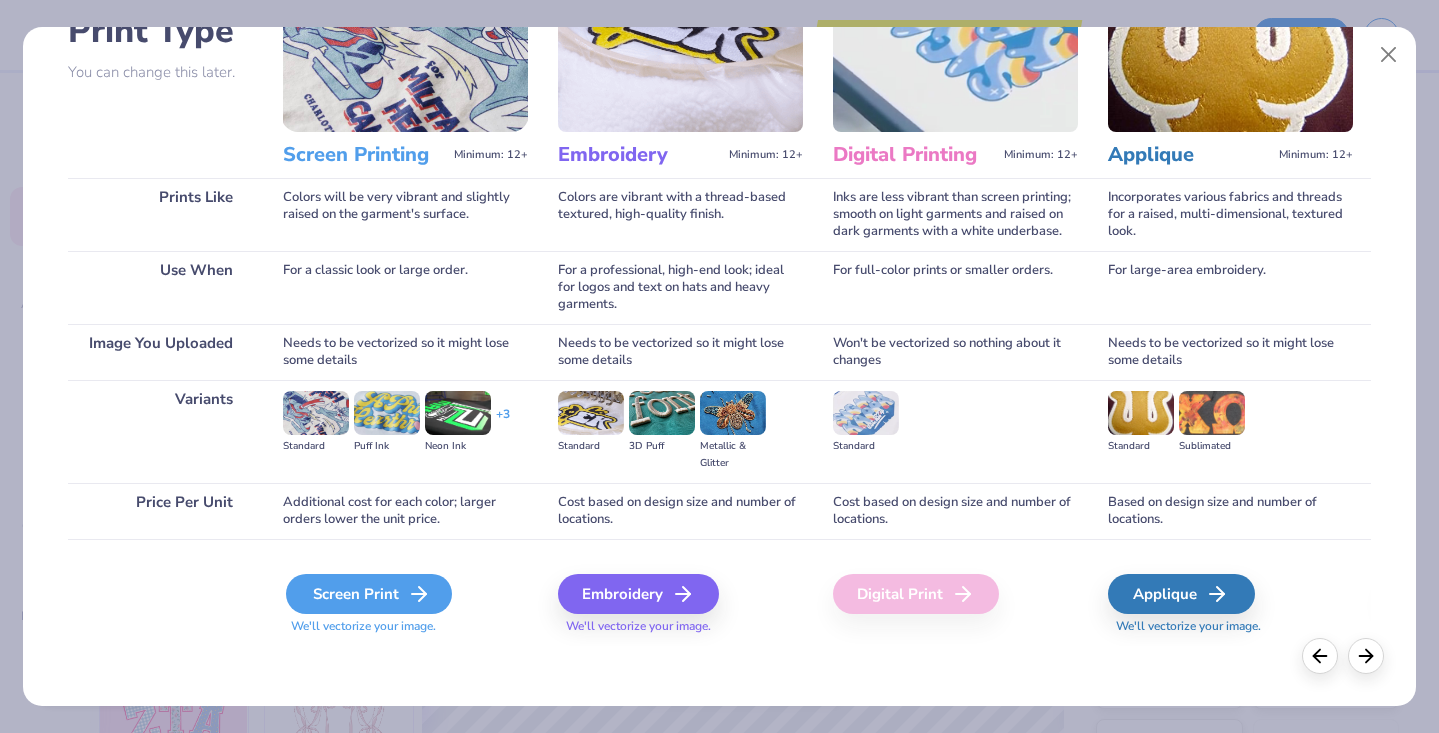 scroll, scrollTop: 164, scrollLeft: 0, axis: vertical 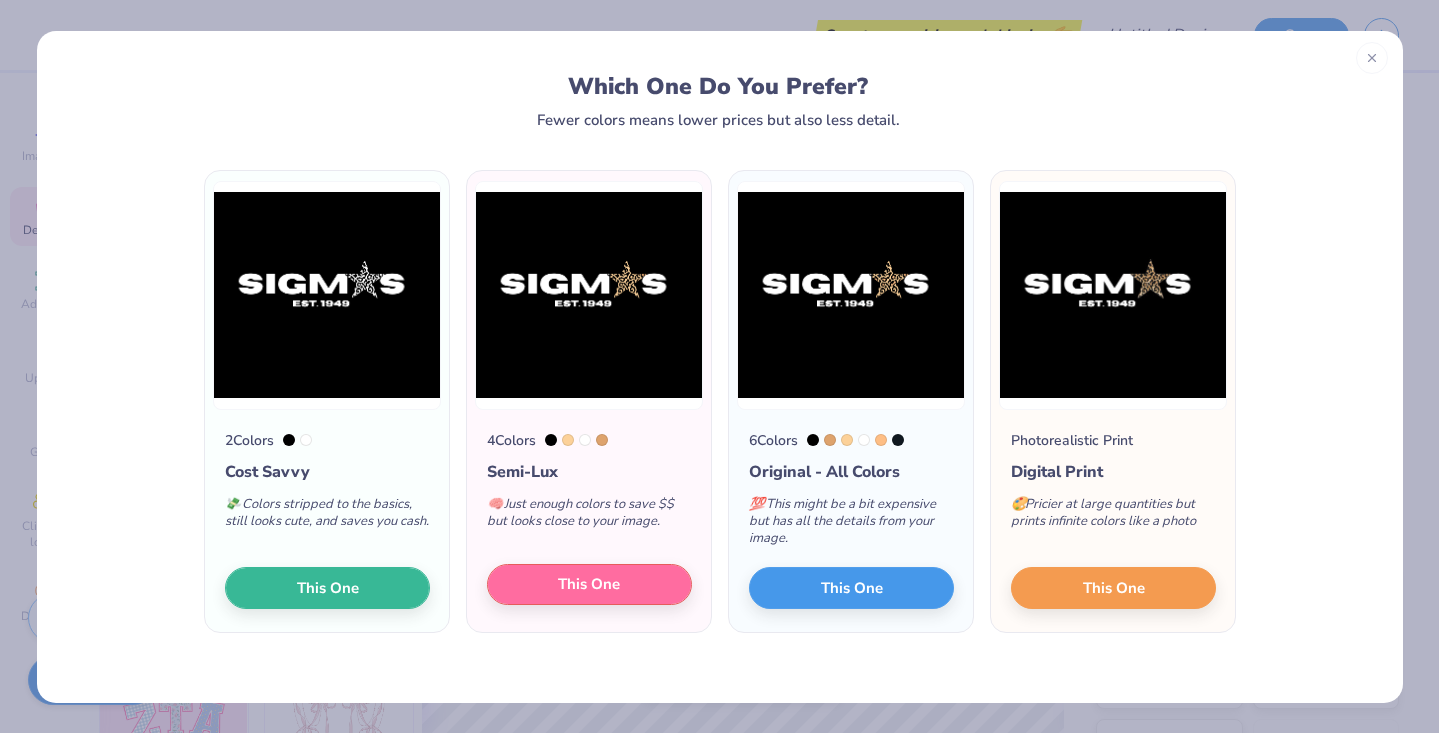 click on "This One" at bounding box center [589, 585] 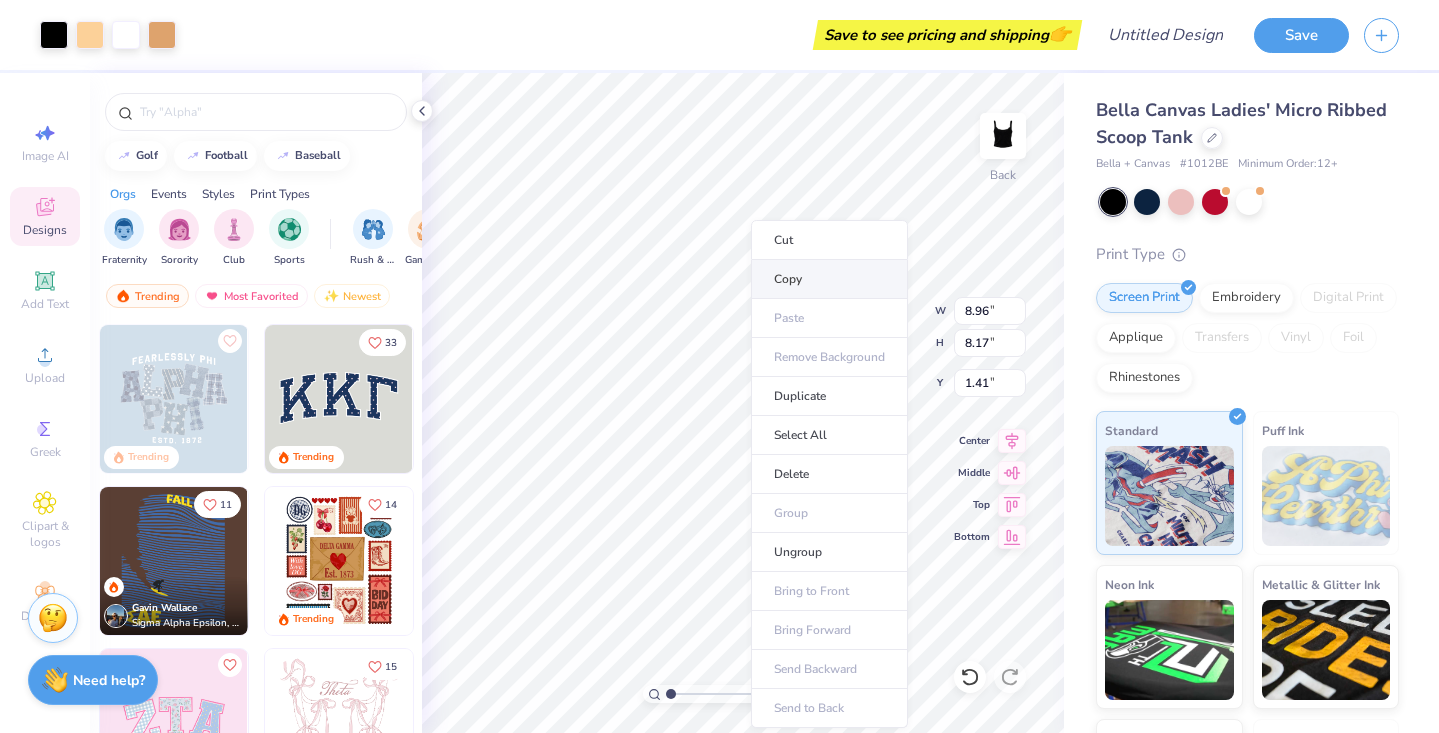 click on "Copy" at bounding box center (829, 279) 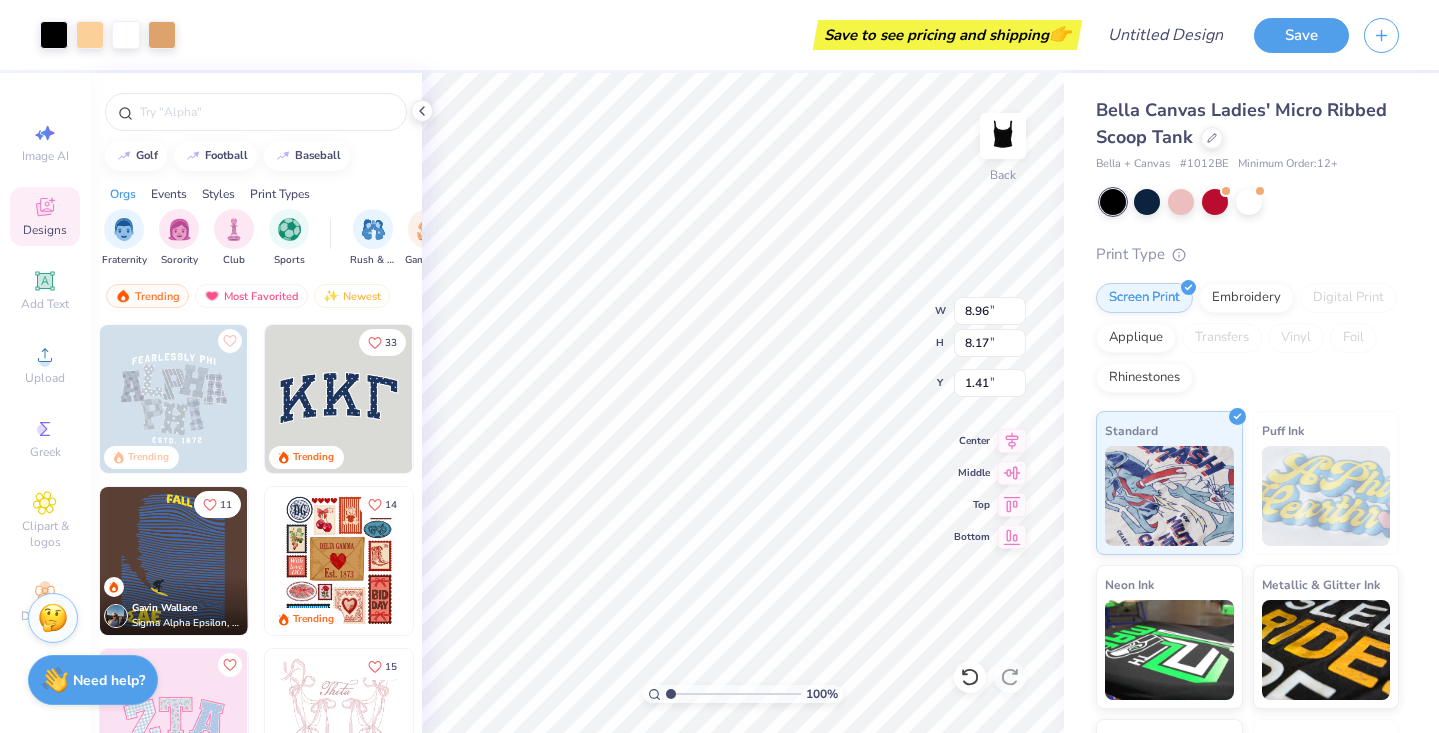 type on "6.29" 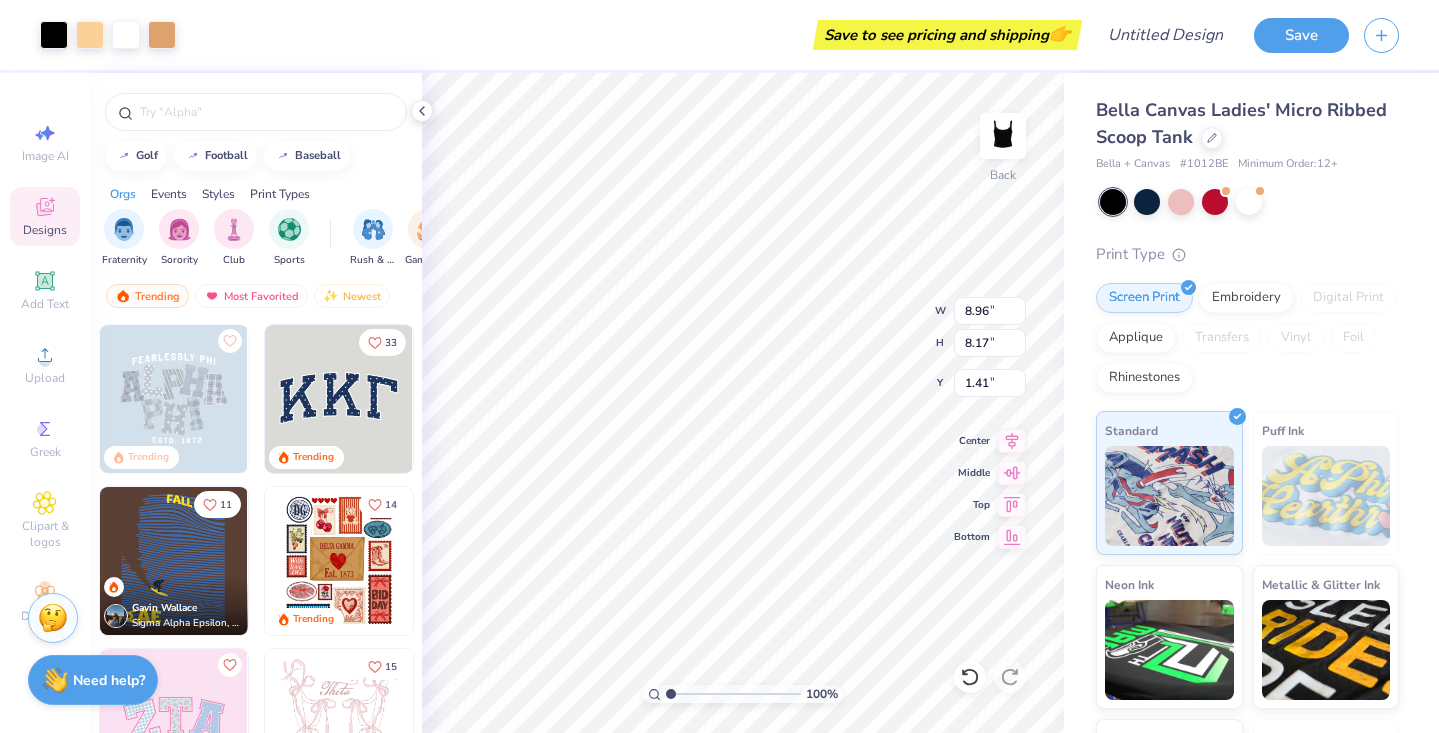 type on "5.74" 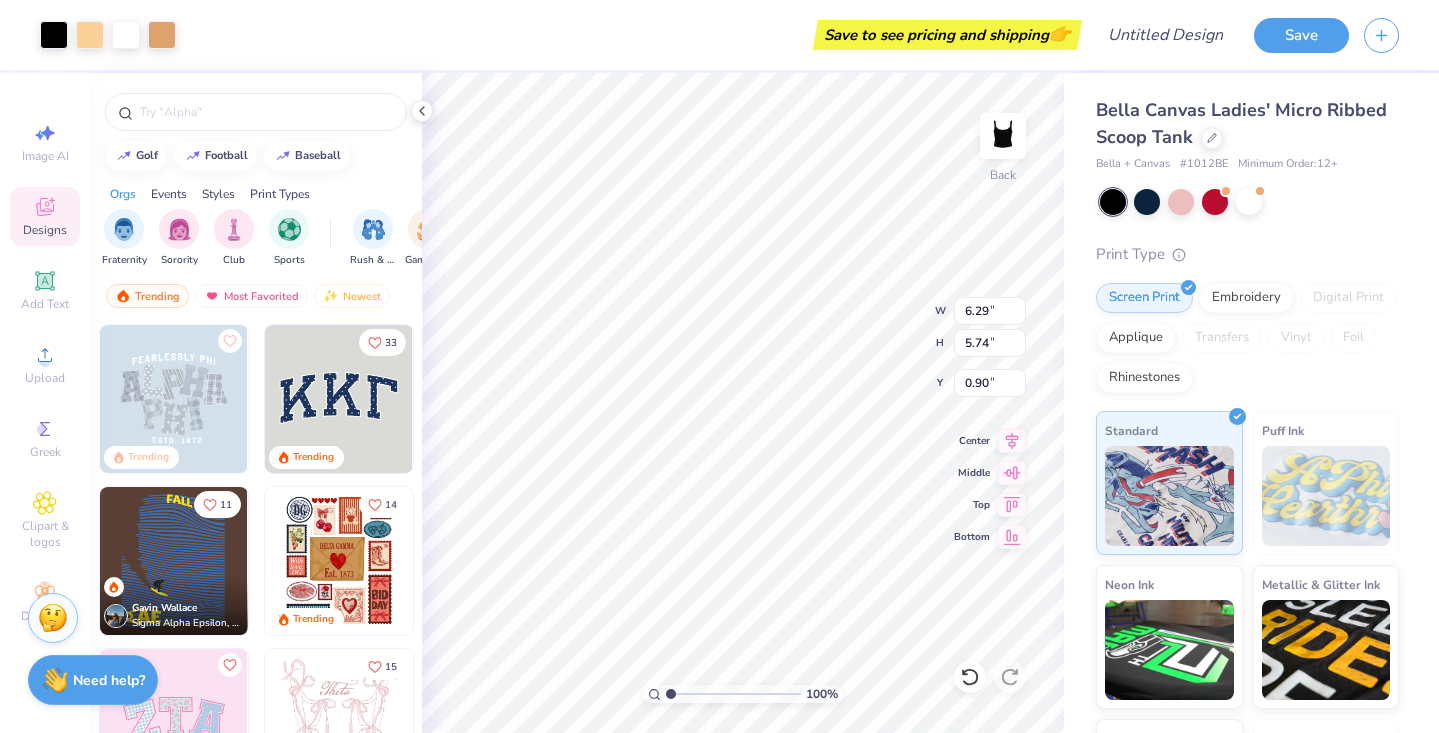 type on "0.50" 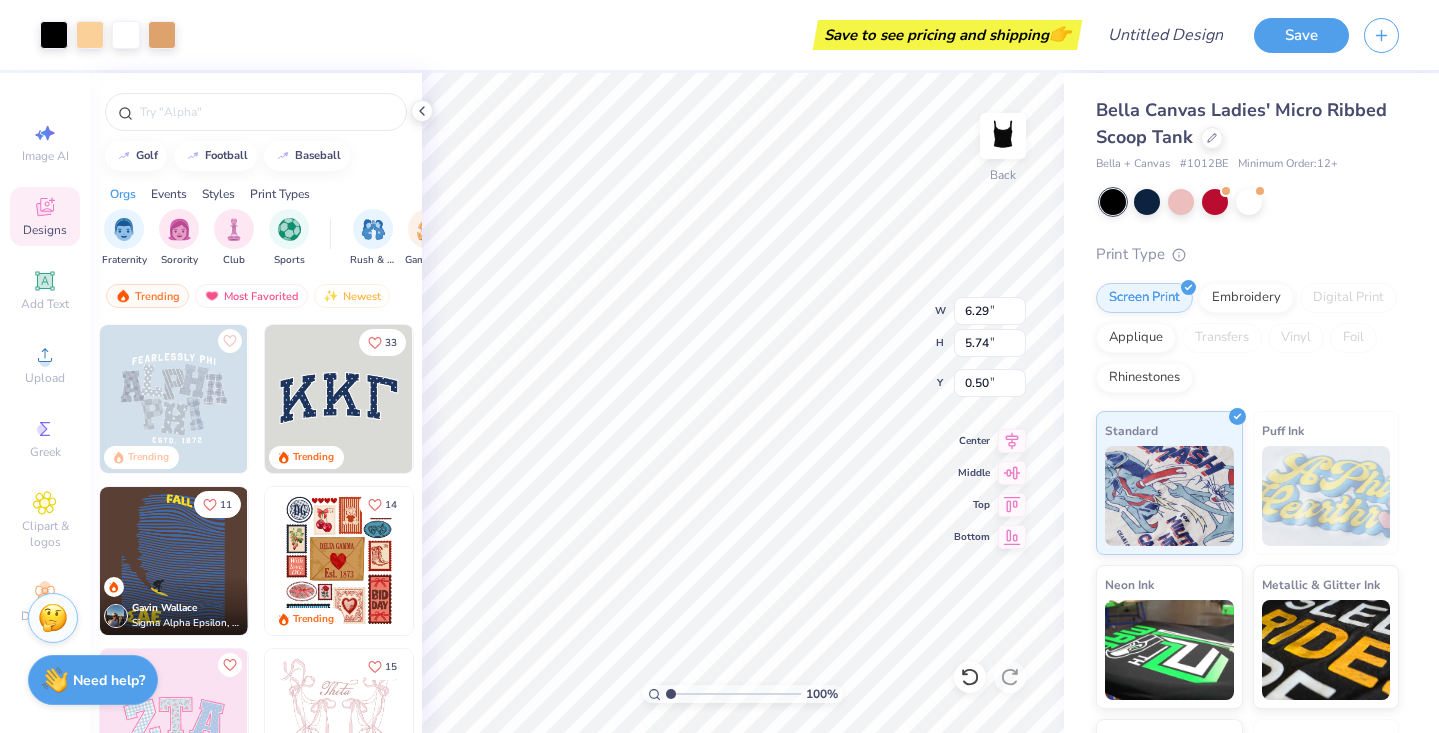 type on "3.29" 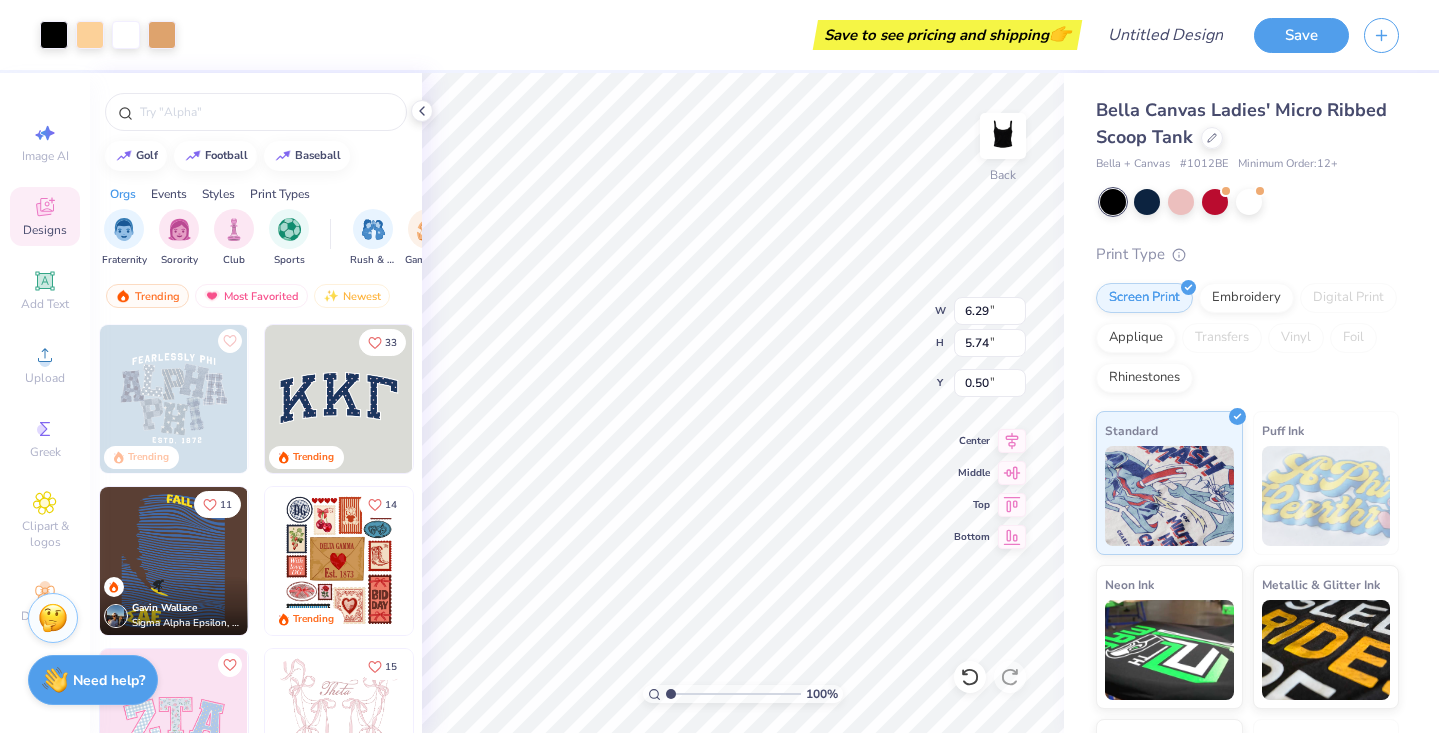 type on "3.00" 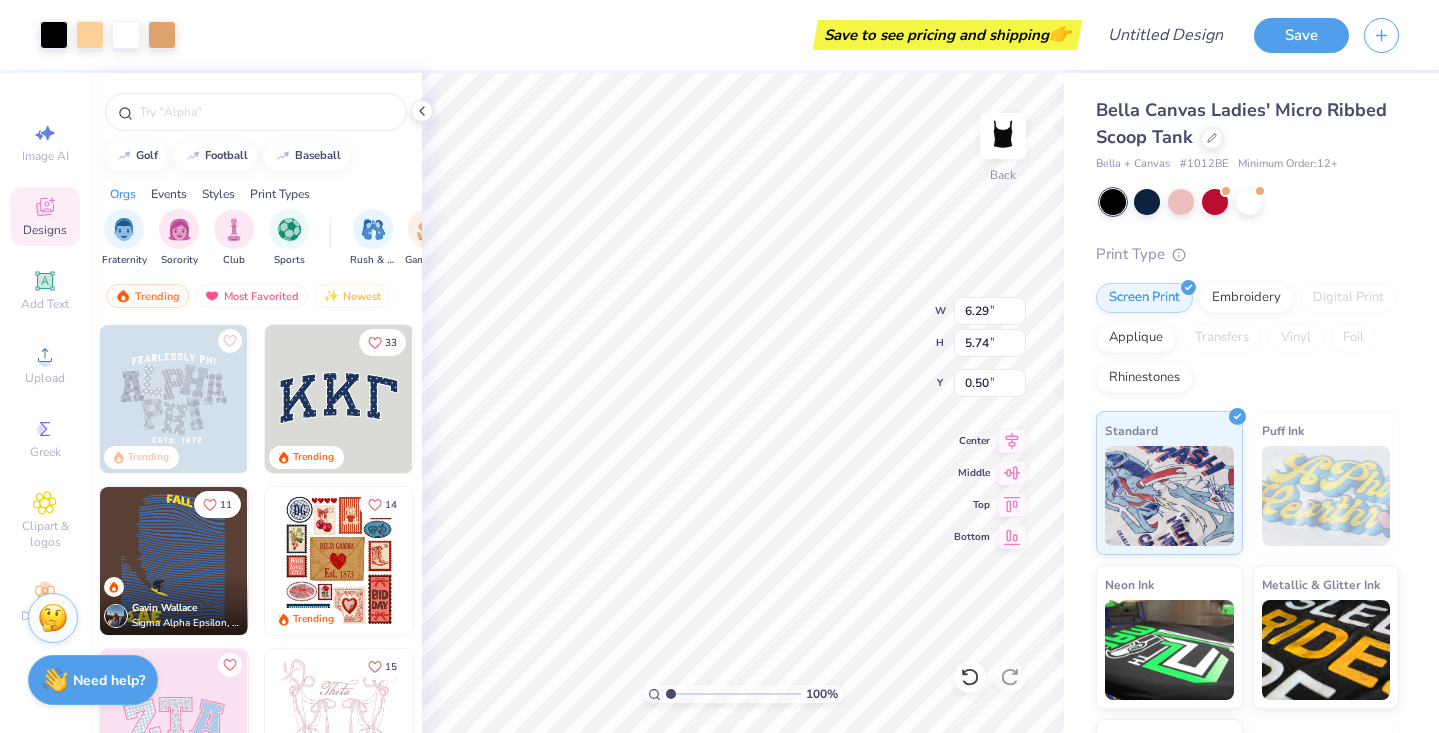 type on "3.24" 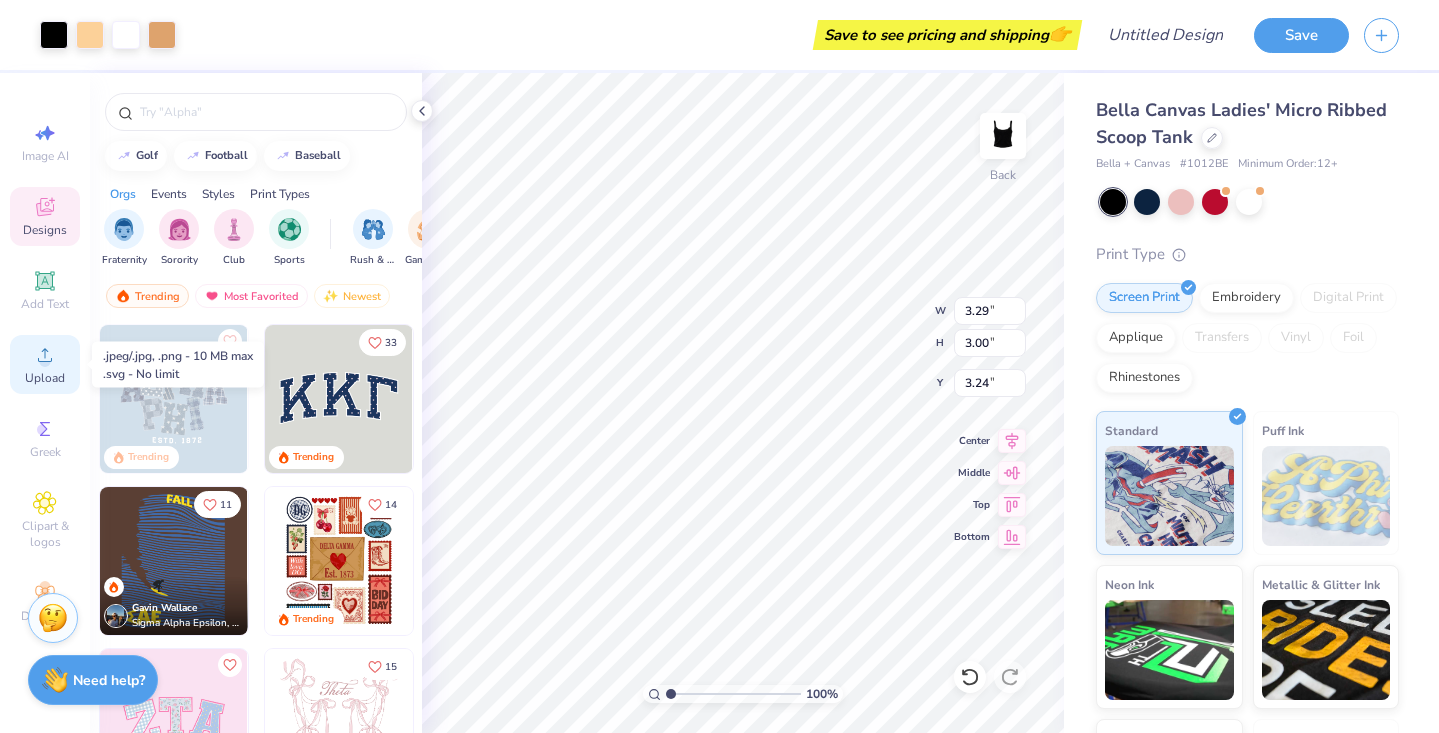 click on "Upload" at bounding box center [45, 378] 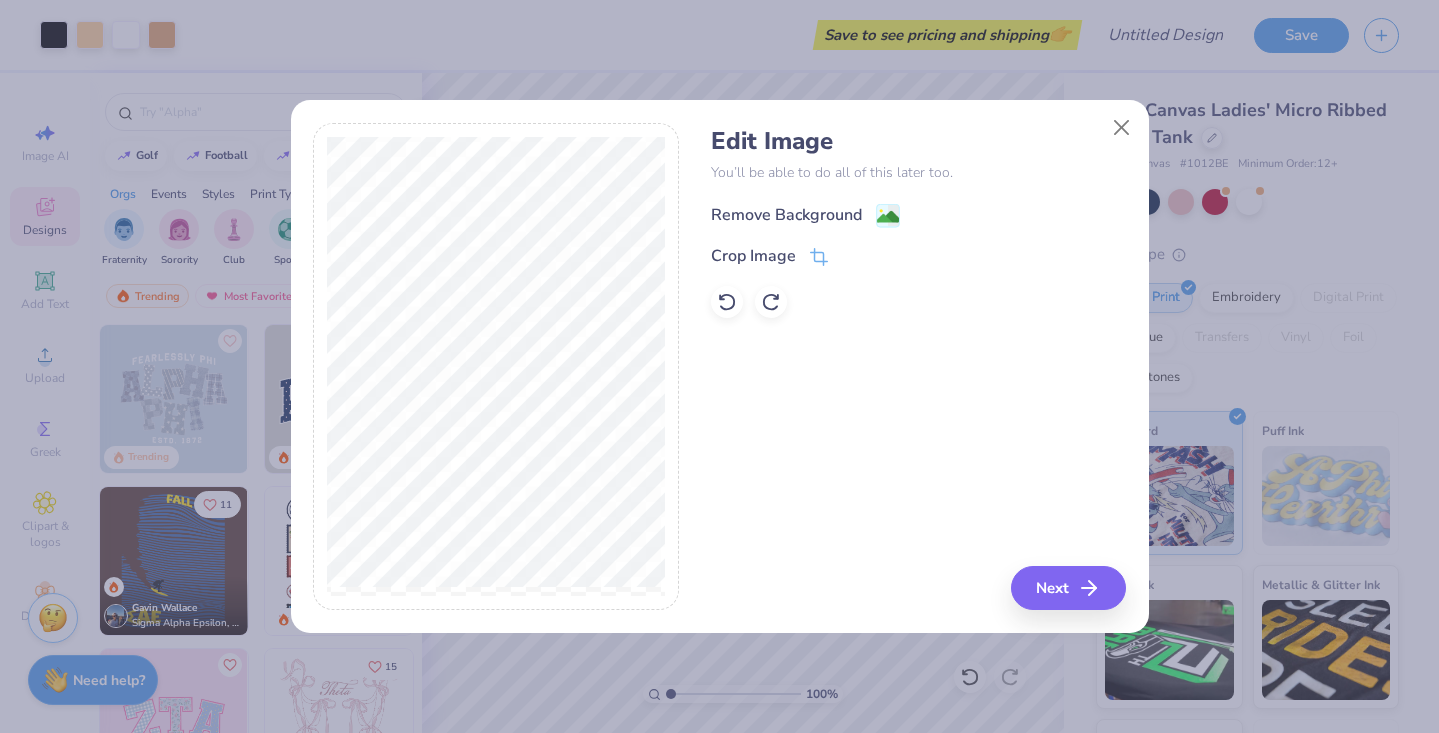 click 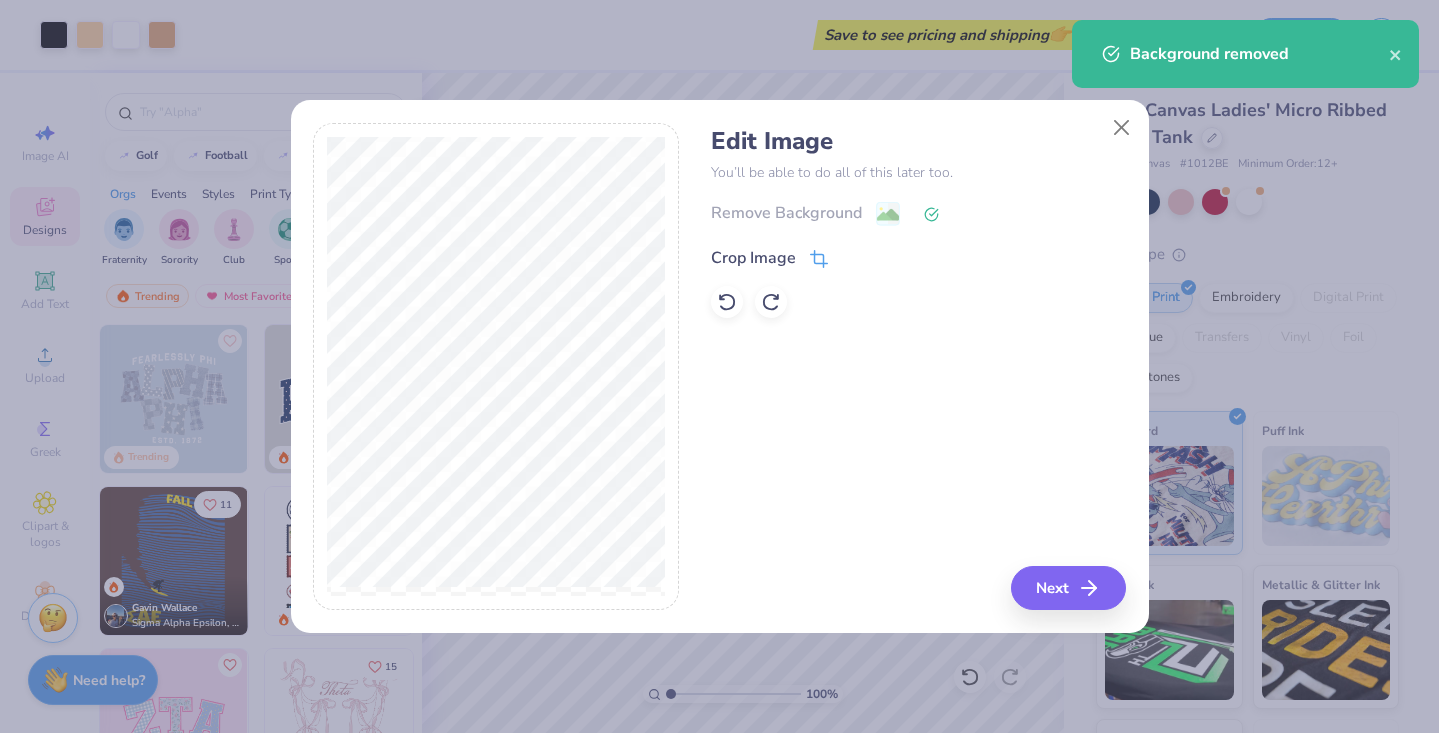 click 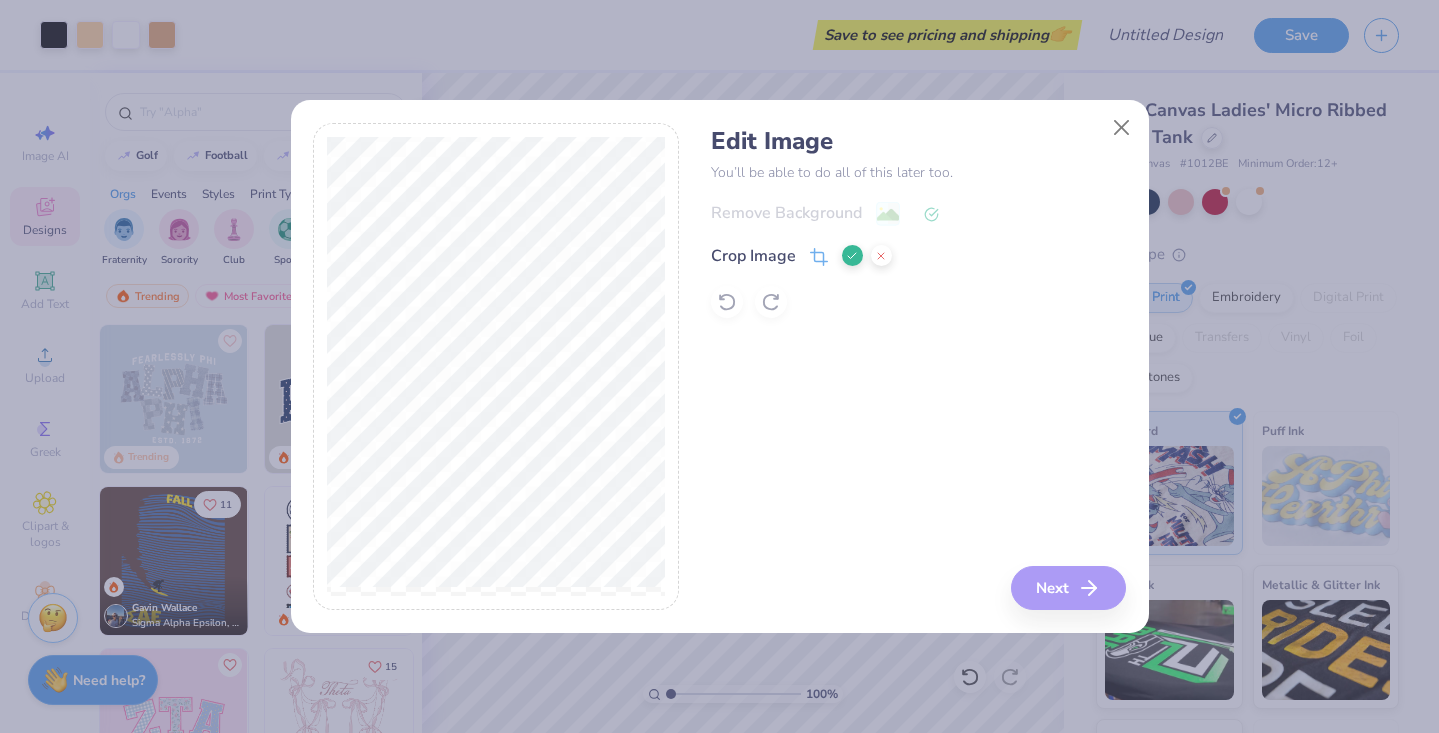click on "Edit Image You’ll be able to do all of this later too. Remove Background Crop Image Next" at bounding box center (918, 367) 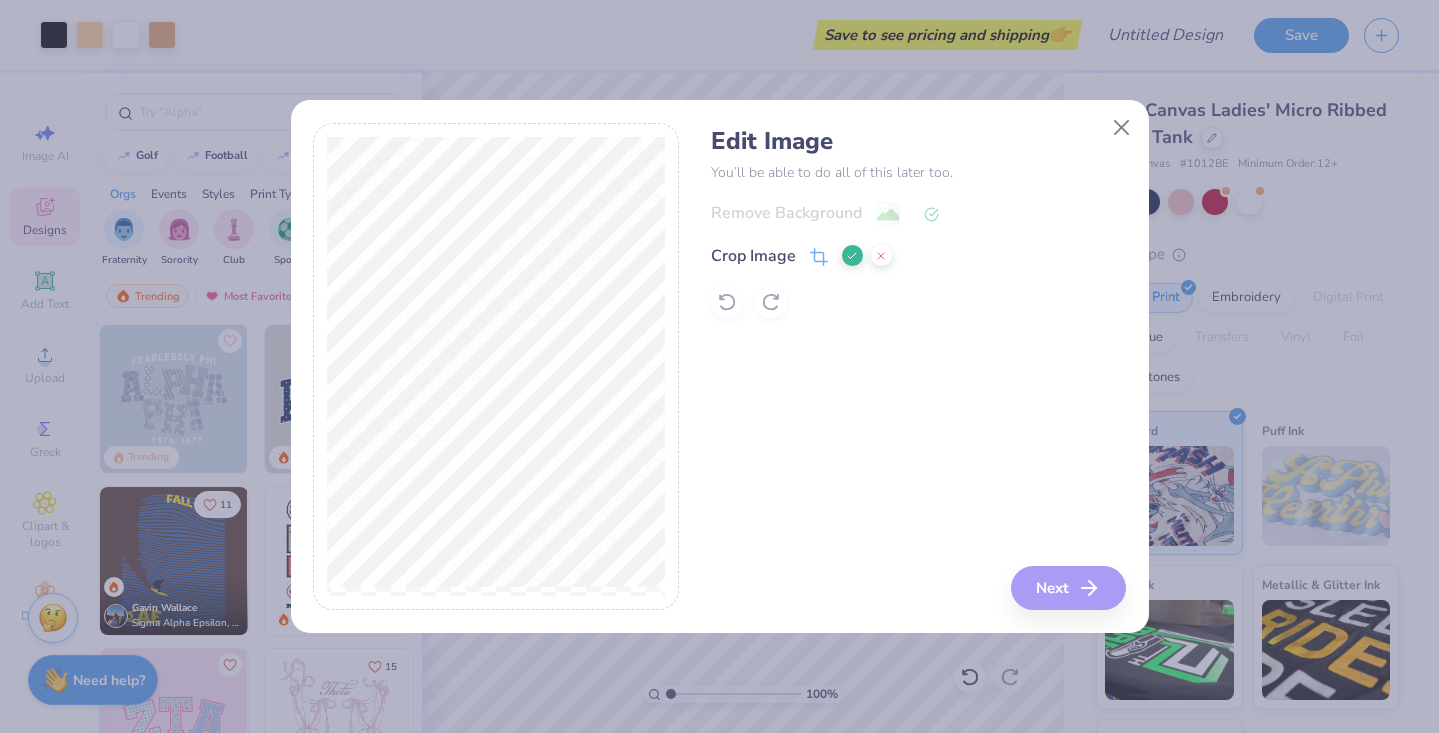 click at bounding box center [867, 256] 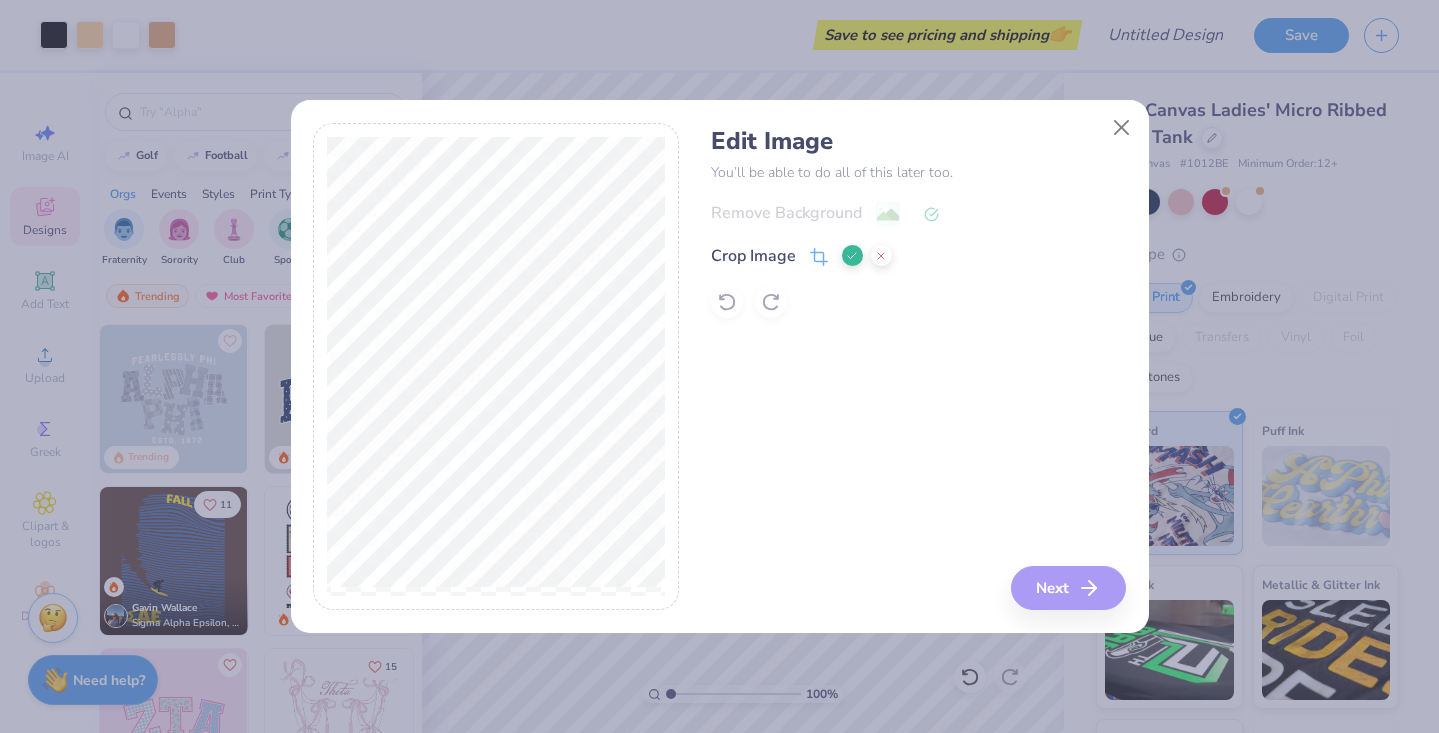 click 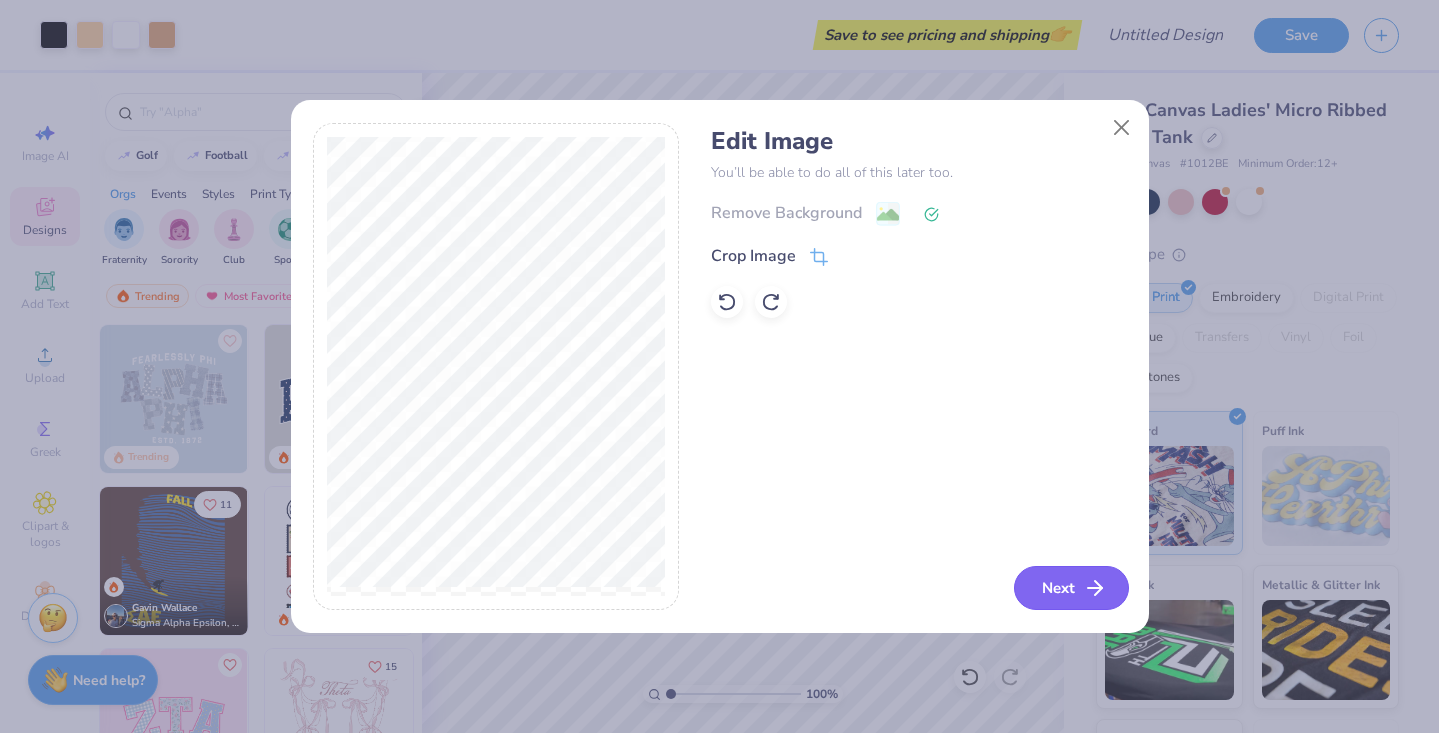click on "Next" at bounding box center (1071, 588) 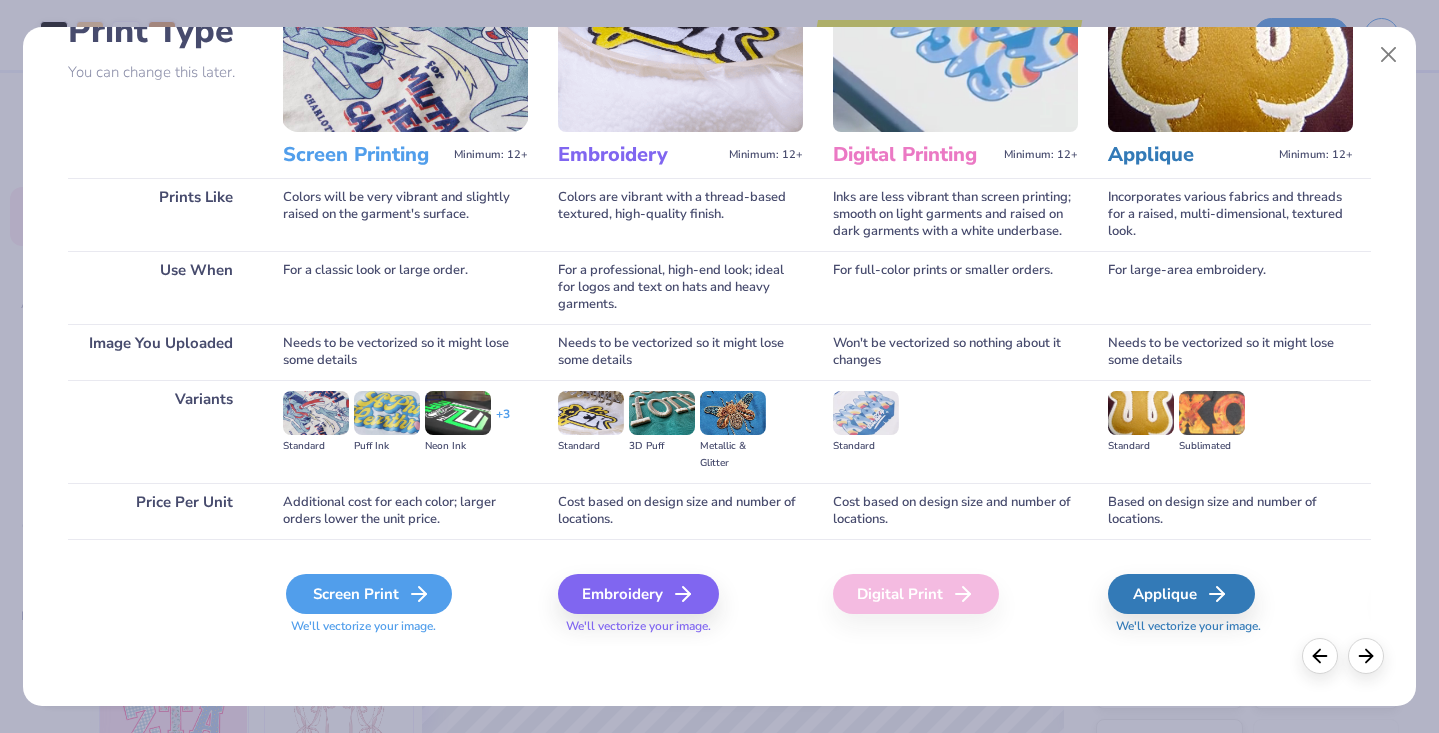 scroll, scrollTop: 164, scrollLeft: 0, axis: vertical 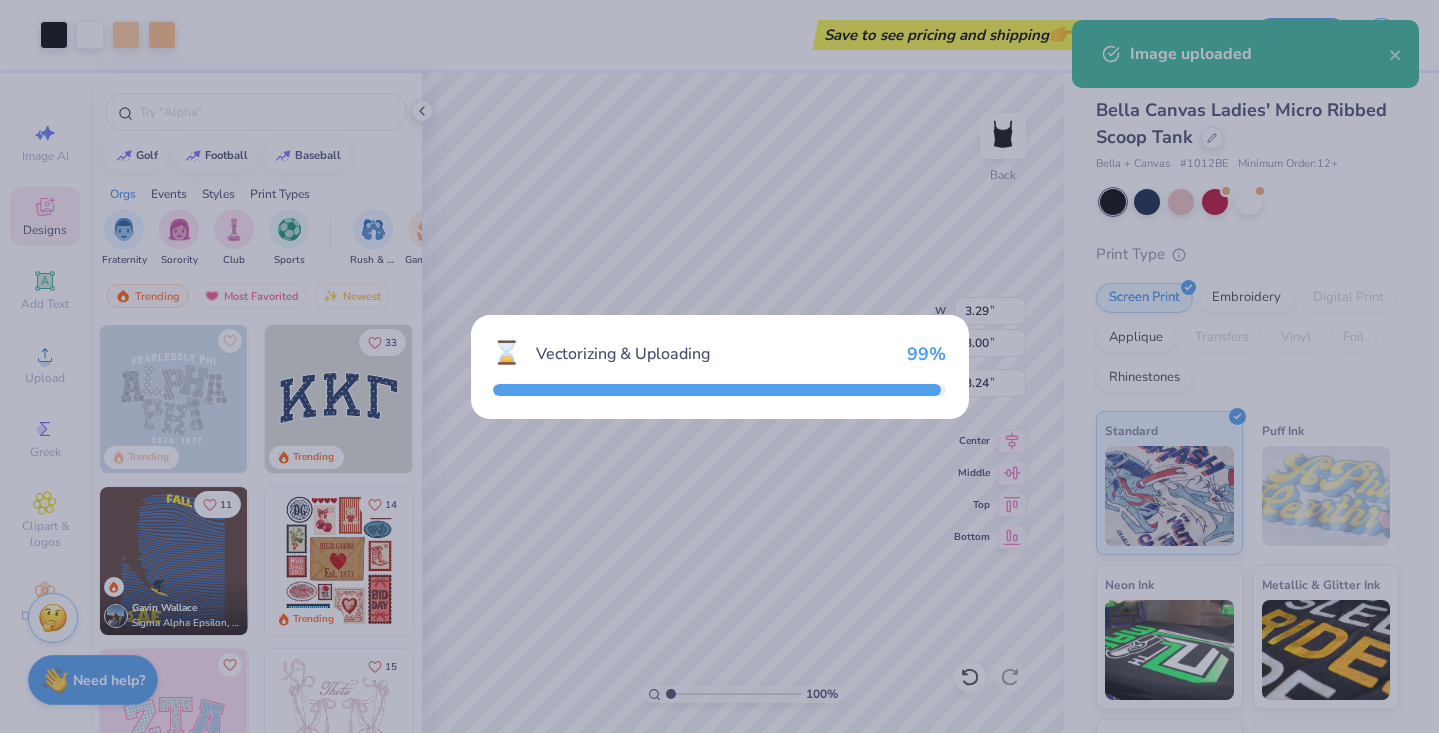 type on "8.56" 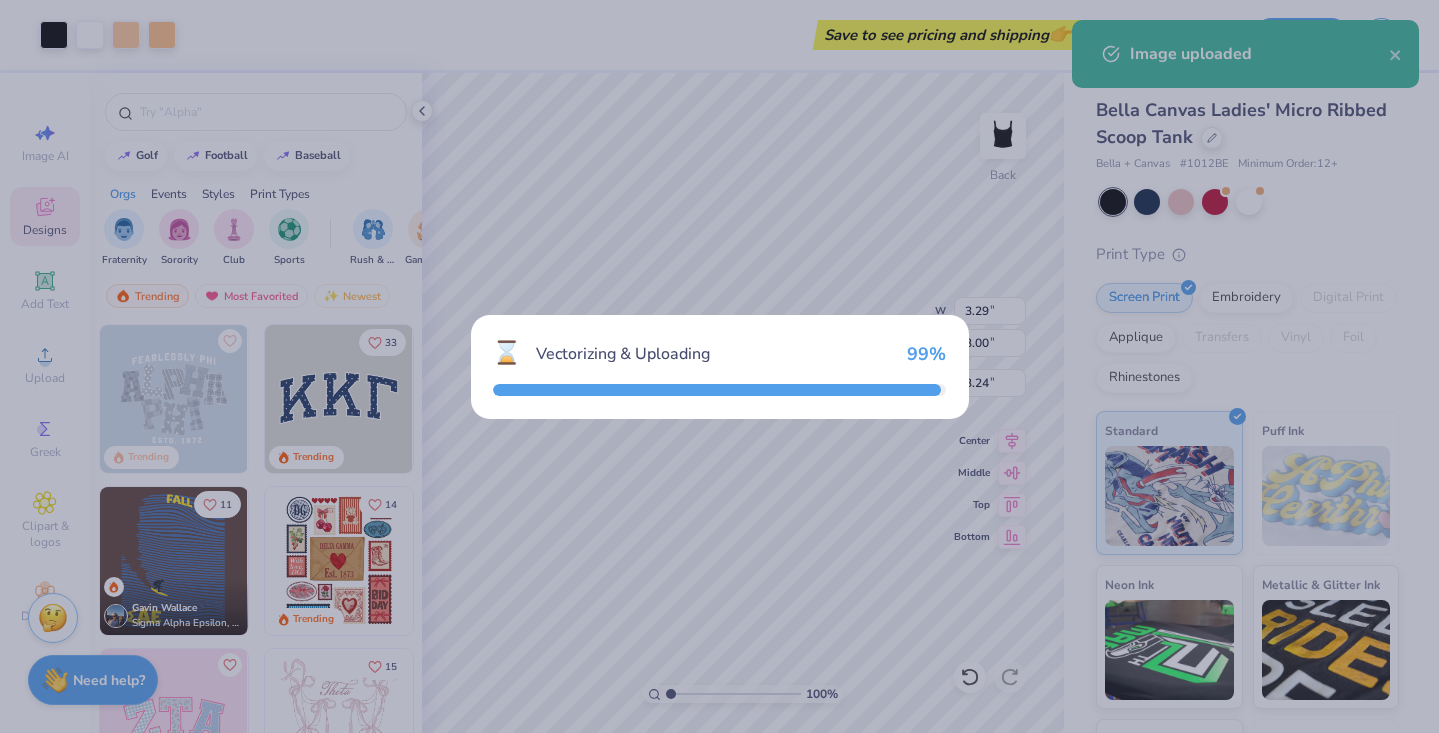 type on "3.06" 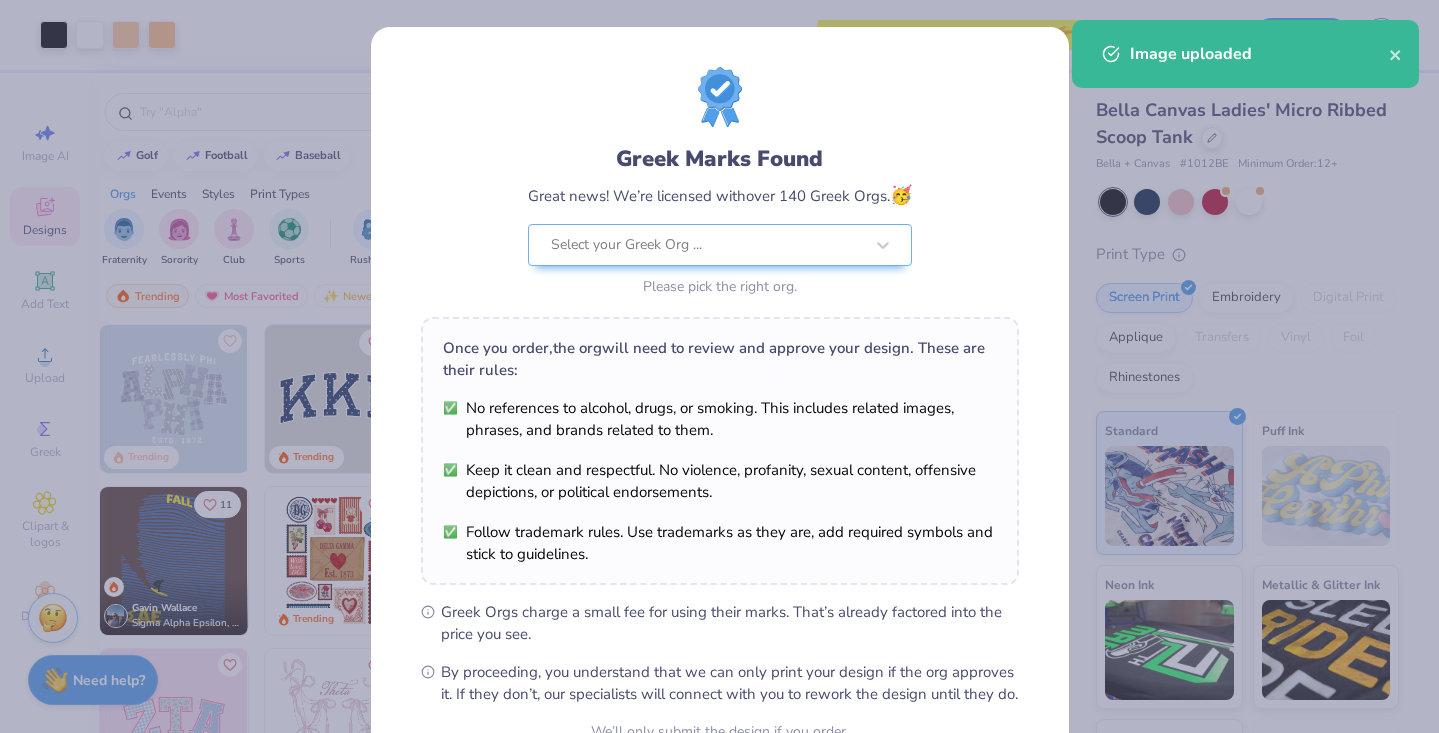 click on "Art colors Save to see pricing and shipping  👉 Design Title Save Image AI Designs Add Text Upload Greek Clipart & logos Decorate golf football baseball Orgs Events Styles Print Types Fraternity Sorority Club Sports Rush & Bid Game Day Parent's Weekend PR & General Big Little Reveal Philanthropy Date Parties & Socials Retreat Spring Break Holidays Greek Week Formal & Semi Graduation Founder’s Day Classic Minimalist Varsity Y2K Typography Handdrawn Cartoons Grunge 80s & 90s 60s & 70s Embroidery Screen Print Patches Vinyl Digital Print Applique Transfers Trending Most Favorited Newest Trending 33 Trending 11 [FIRST_NAME] [LAST_NAME], [ORGANIZATION] [ORGANIZATION] 14 Trending Trending 15 Trending 18 Trending 19 Trending 100  % Back W 8.56 8.56 " H 3.06 3.06 " Y 3.97 3.97 " Center Middle Top Bottom Bella Canvas Ladies' Micro Ribbed Scoop Tank Bella + Canvas # 1012BE Minimum Order:  12 +   Print Type Screen Print Embroidery Digital Print Applique Transfers Vinyl Foil Standard" at bounding box center [719, 366] 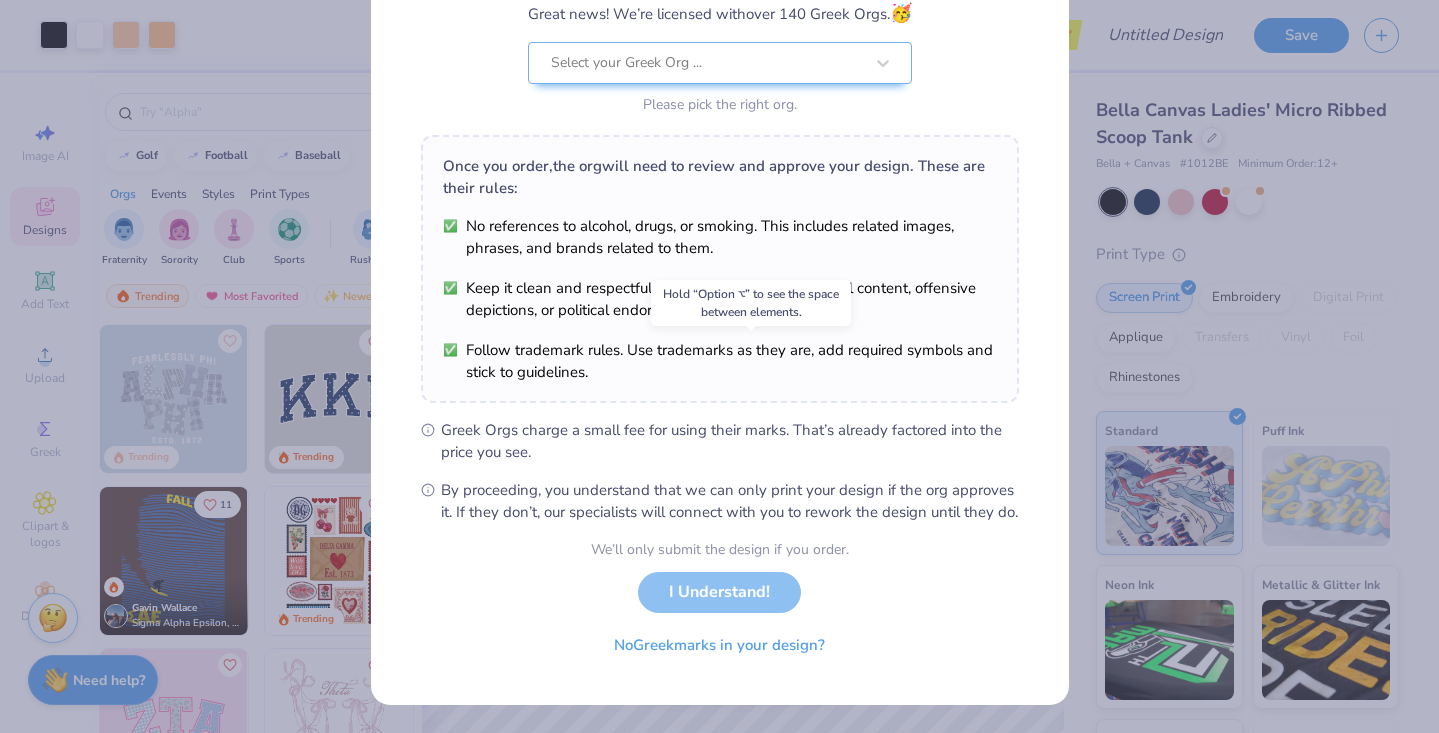 scroll, scrollTop: 203, scrollLeft: 0, axis: vertical 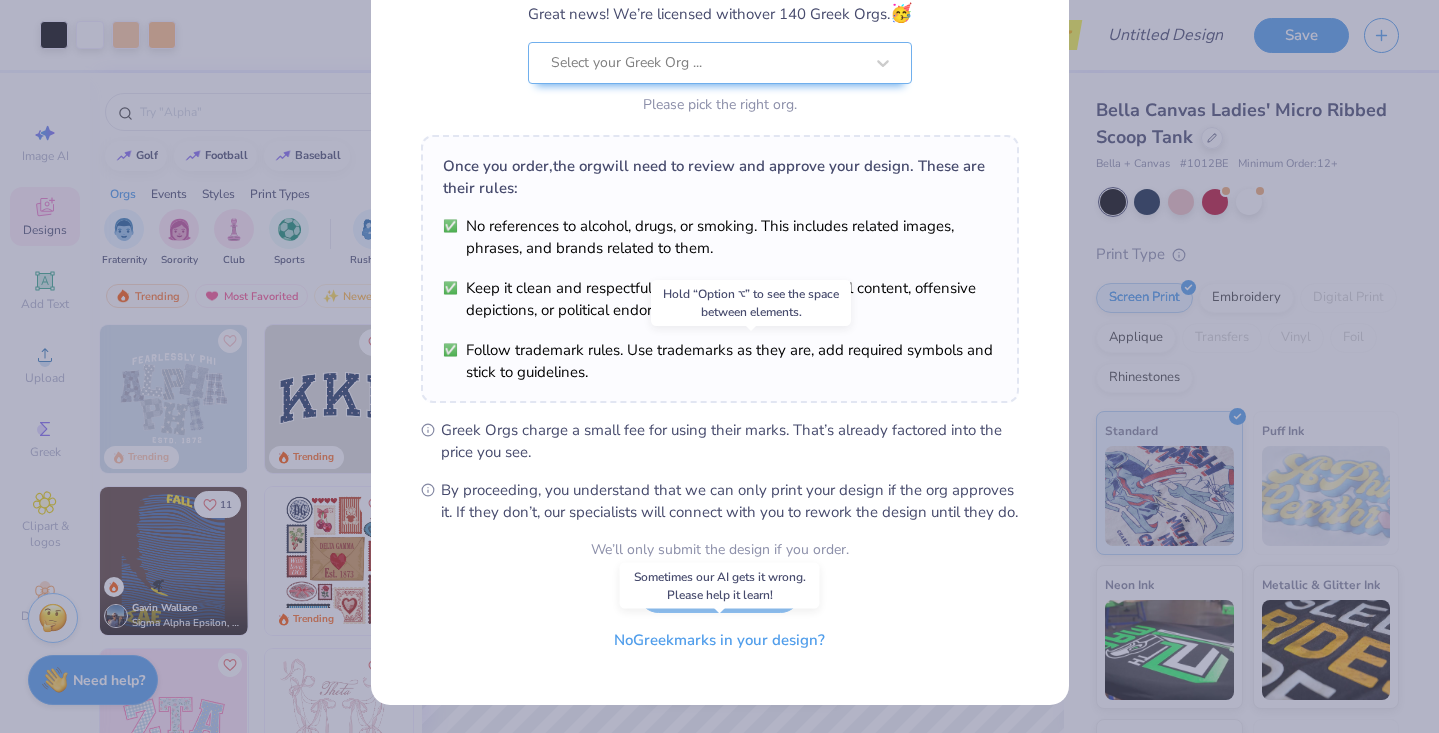 click on "No  Greek  marks in your design?" at bounding box center [719, 640] 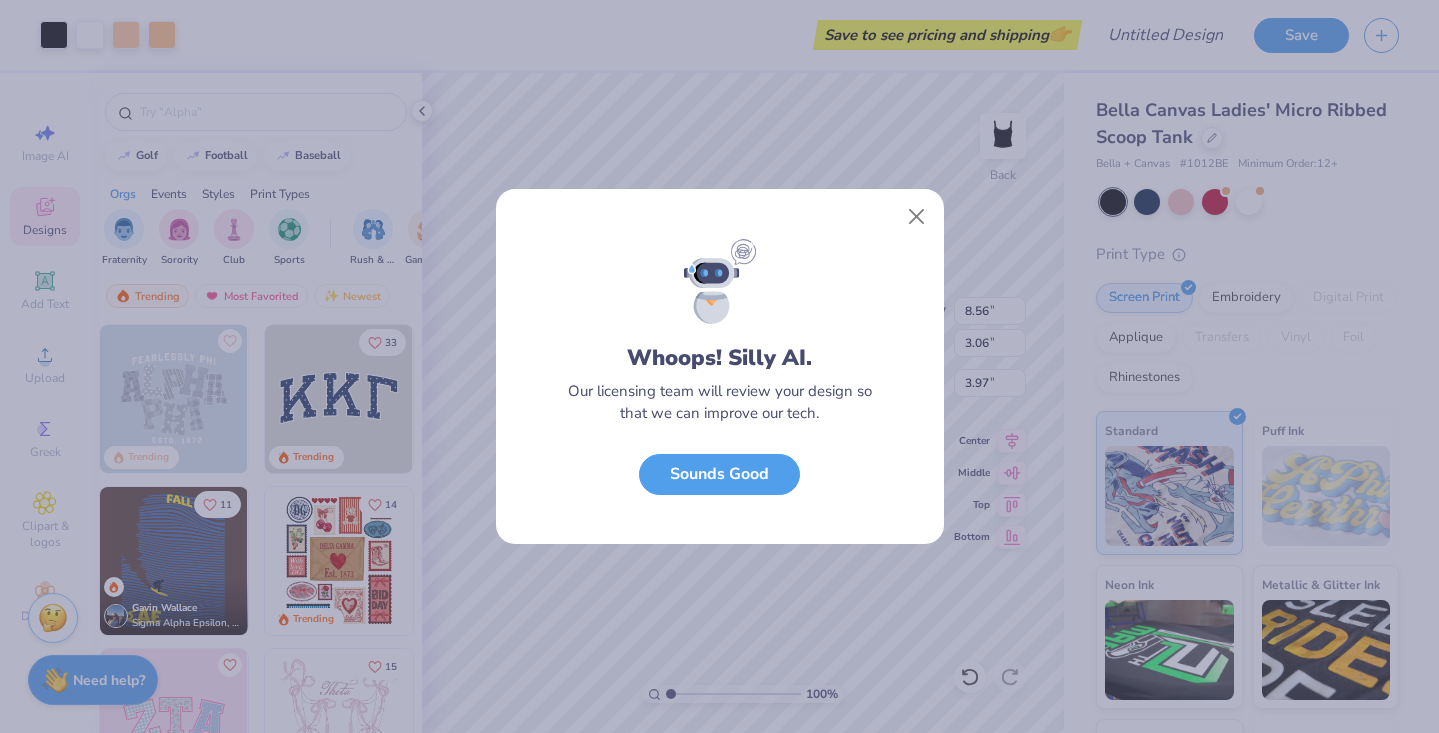 scroll, scrollTop: 0, scrollLeft: 0, axis: both 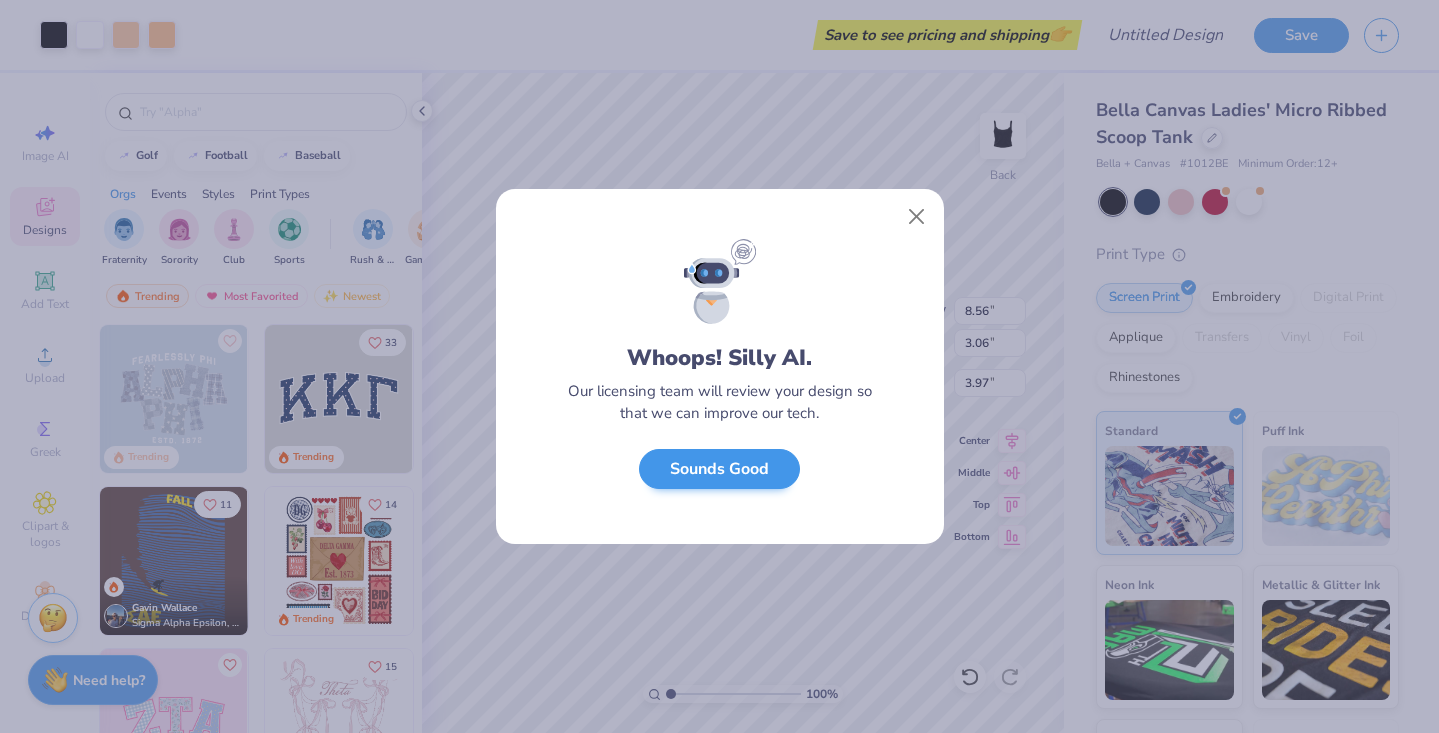 click on "Sounds Good" at bounding box center [719, 469] 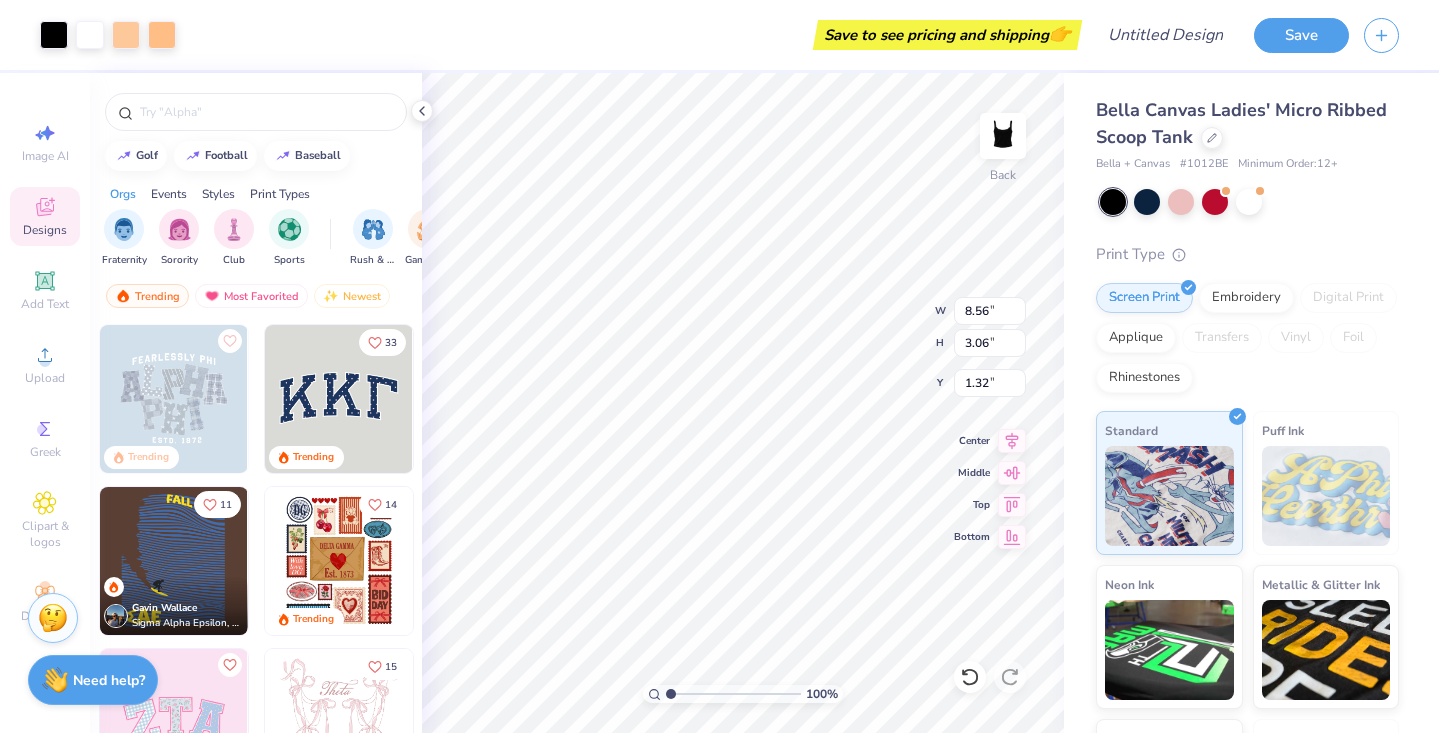 type on "0.69" 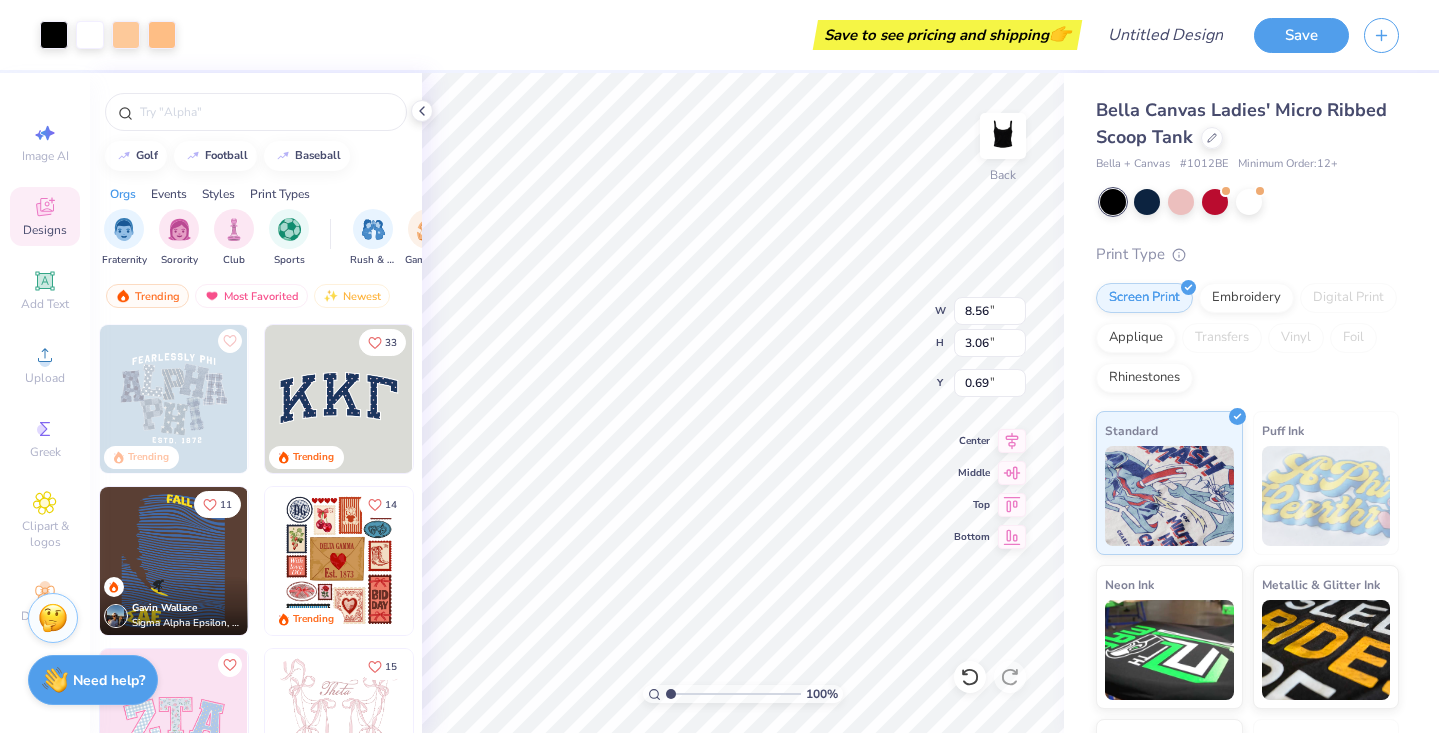 type on "7.23" 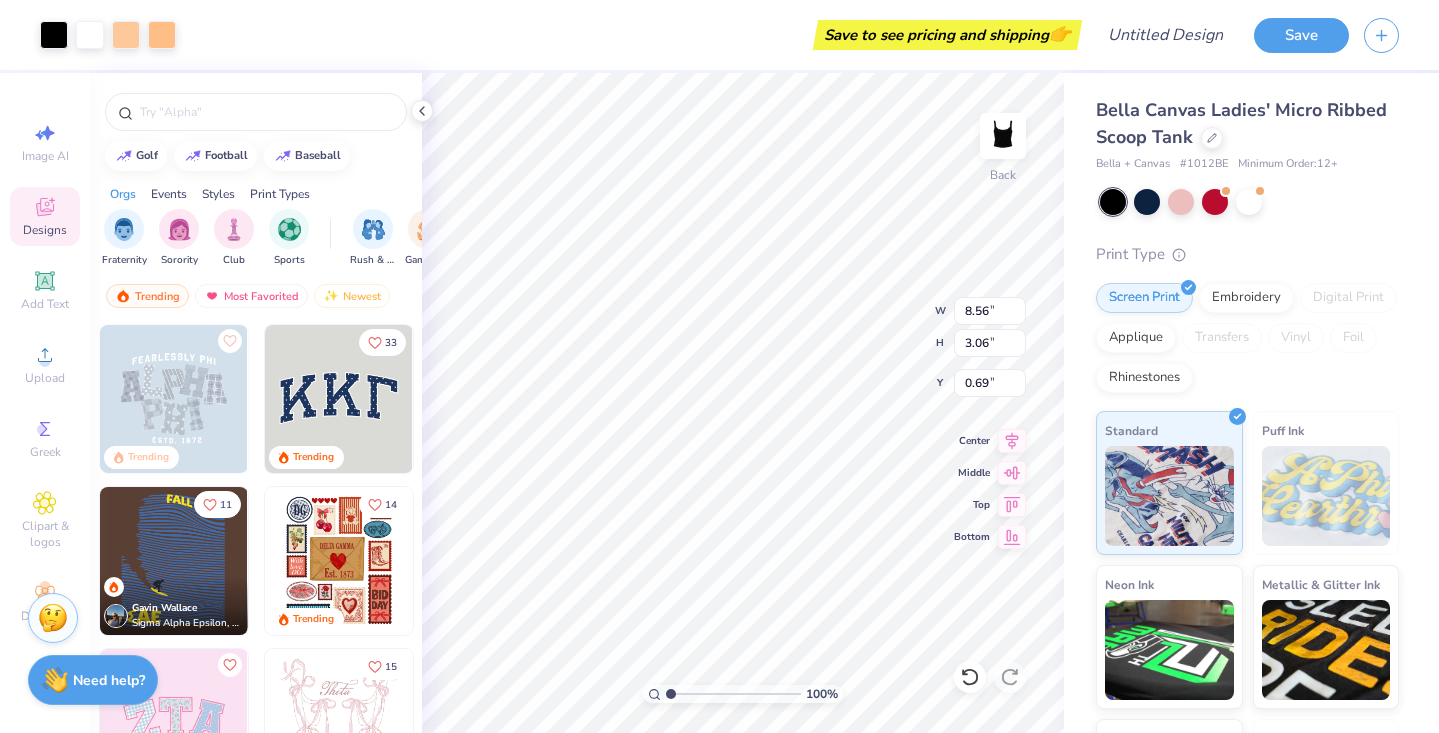 type on "2.59" 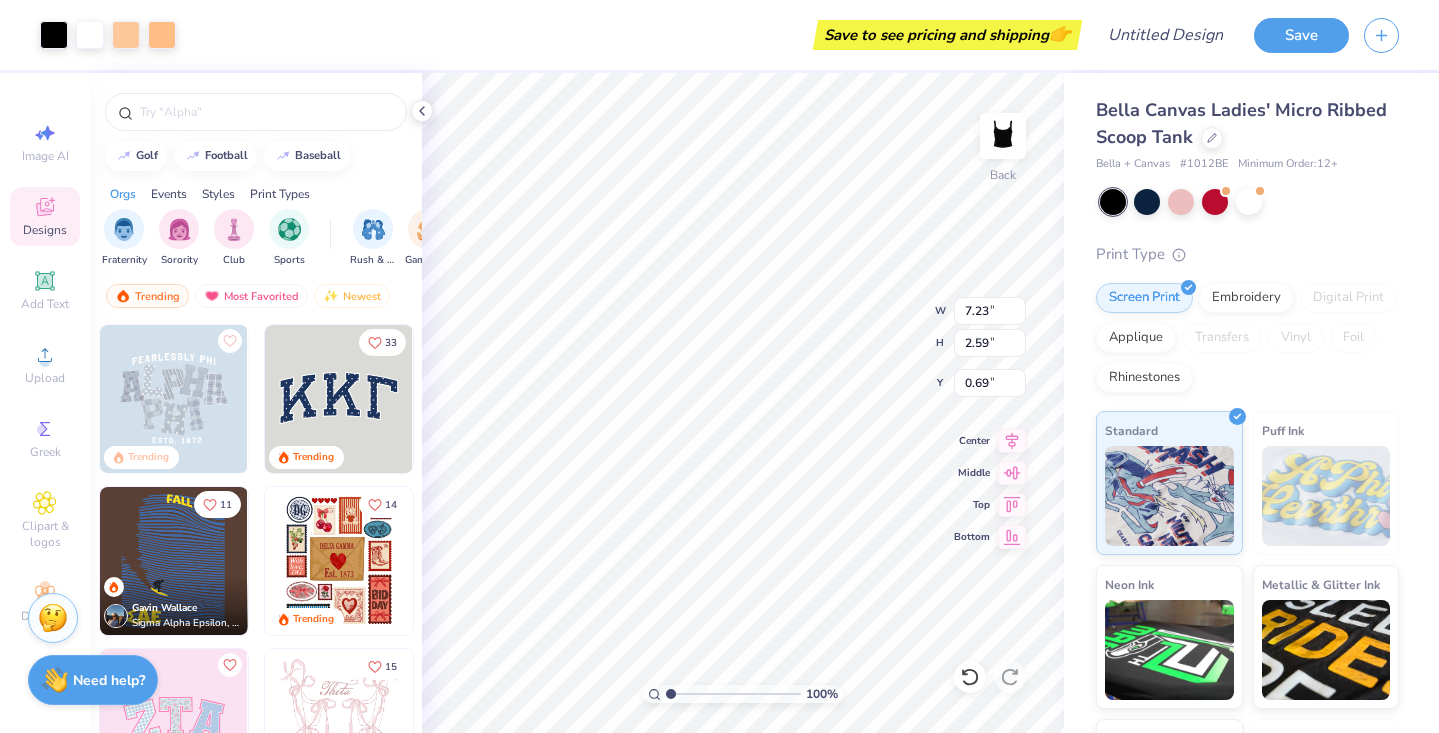 type on "0.71" 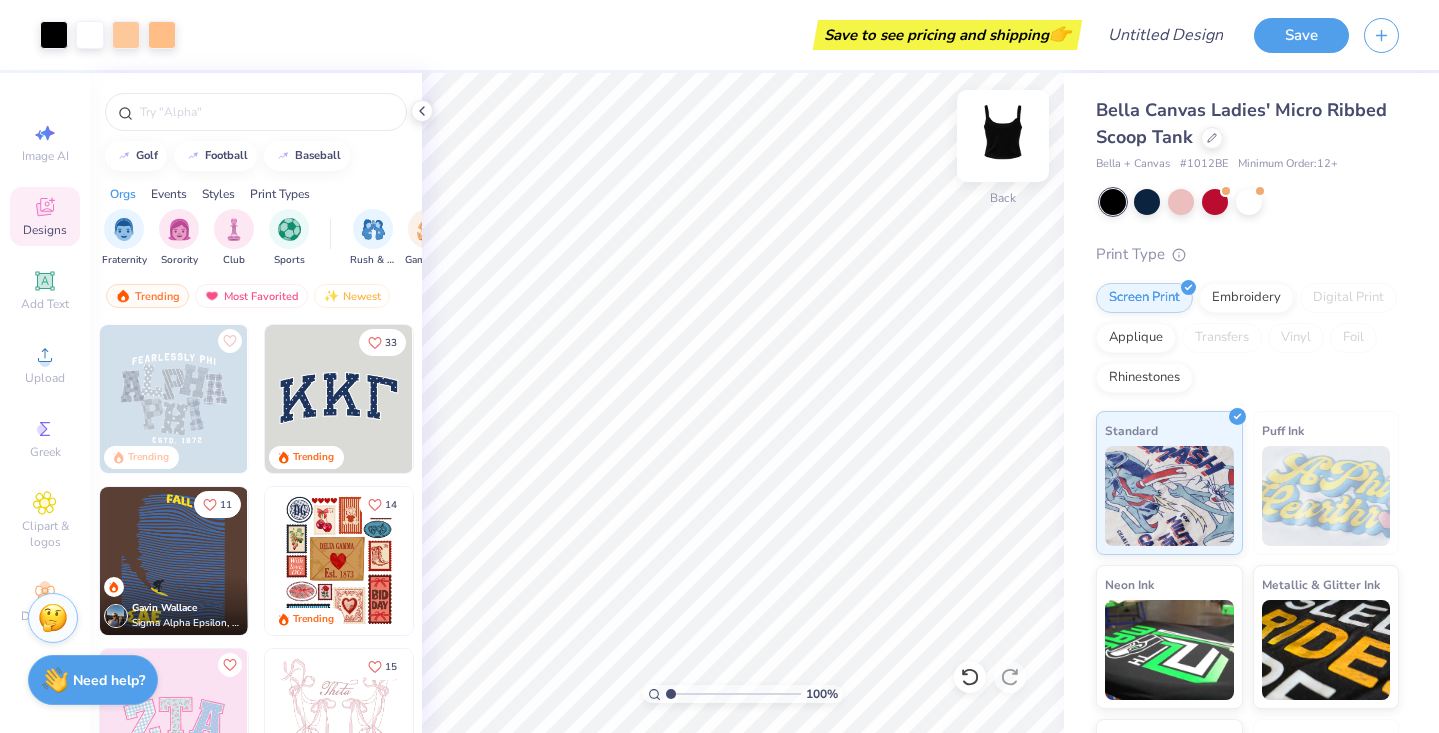 click at bounding box center [1003, 136] 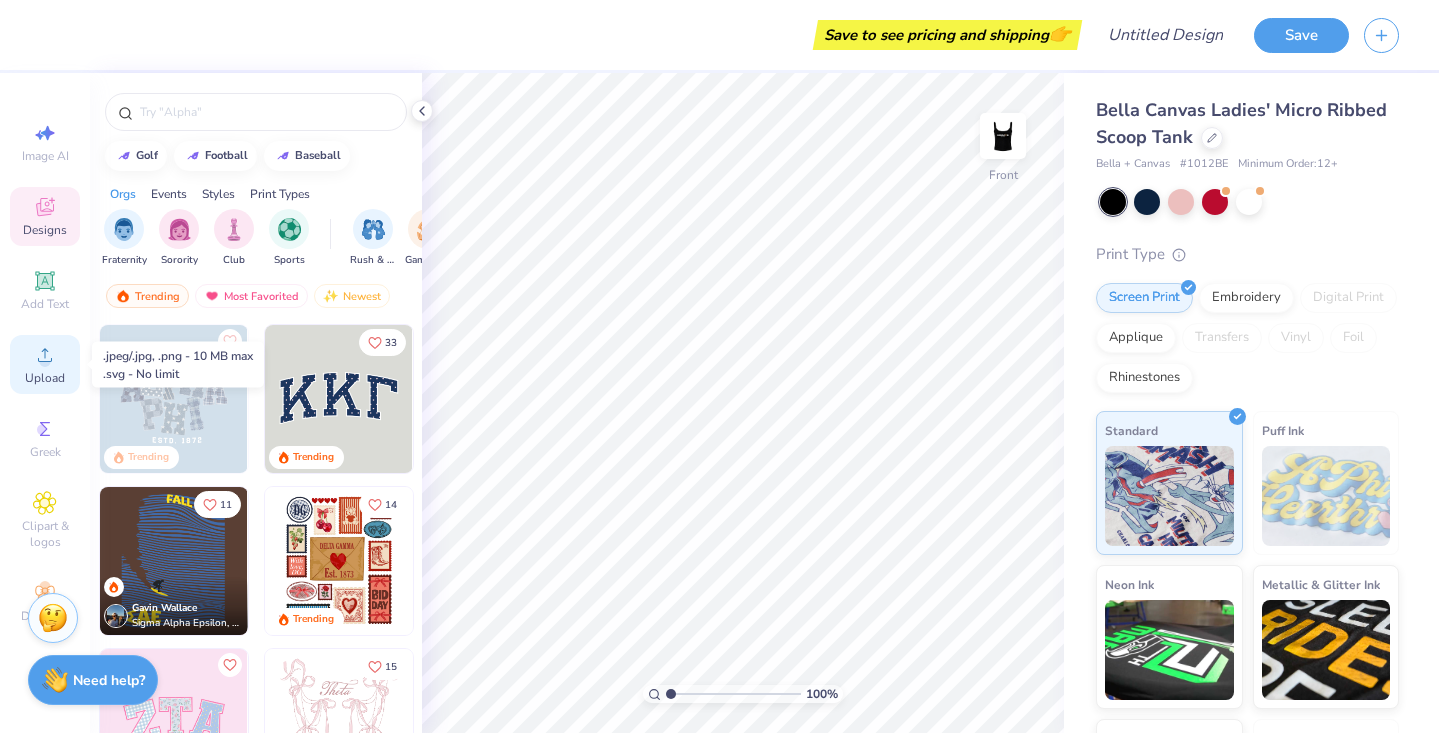 click on "Upload" at bounding box center [45, 378] 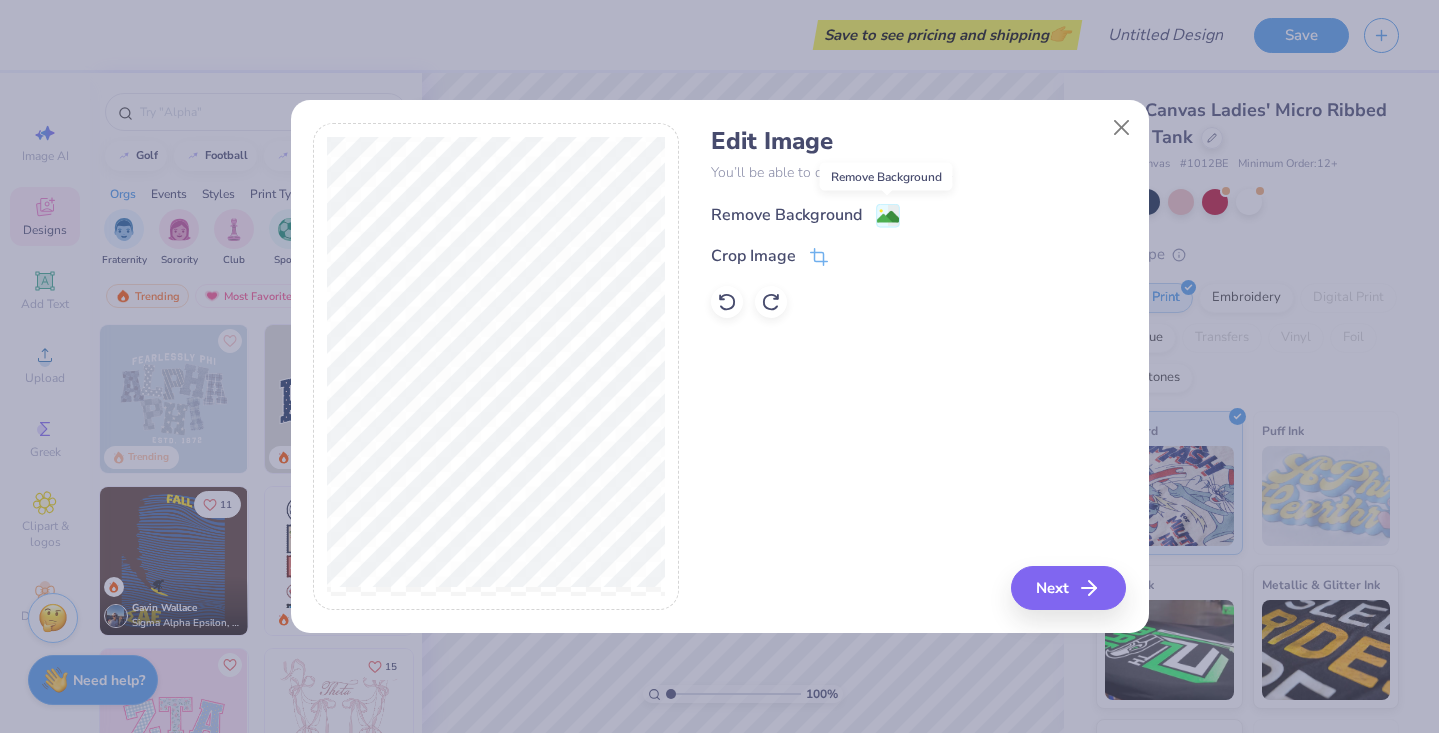 click 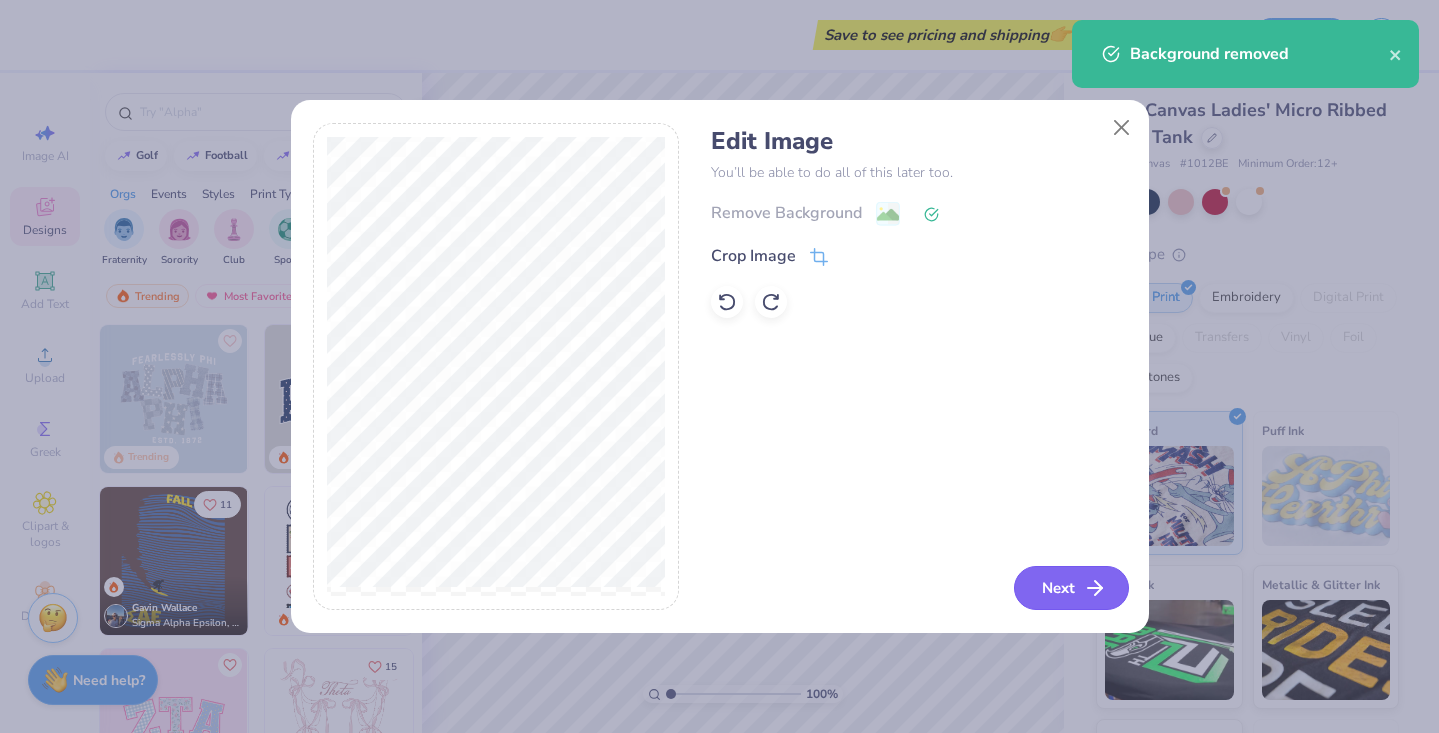 click on "Next" at bounding box center [1071, 588] 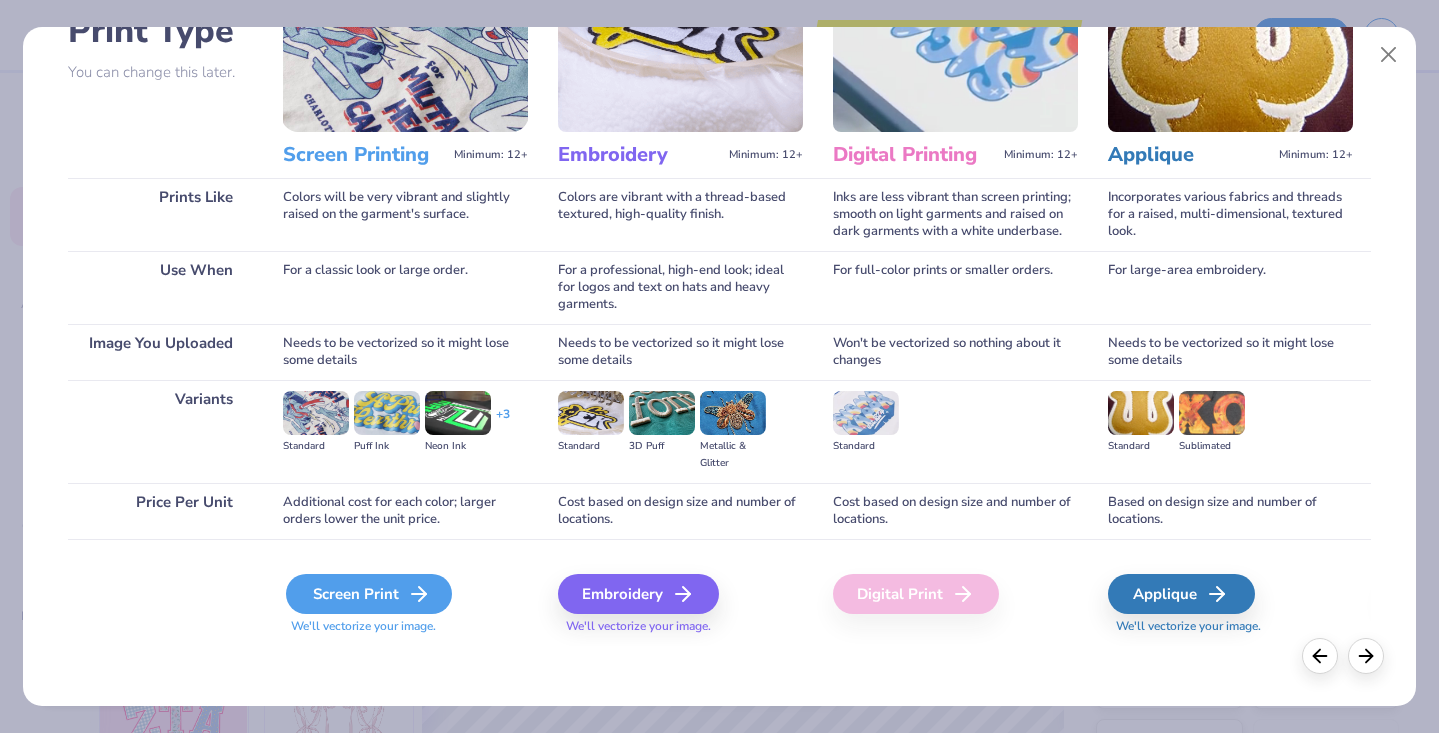 scroll, scrollTop: 164, scrollLeft: 0, axis: vertical 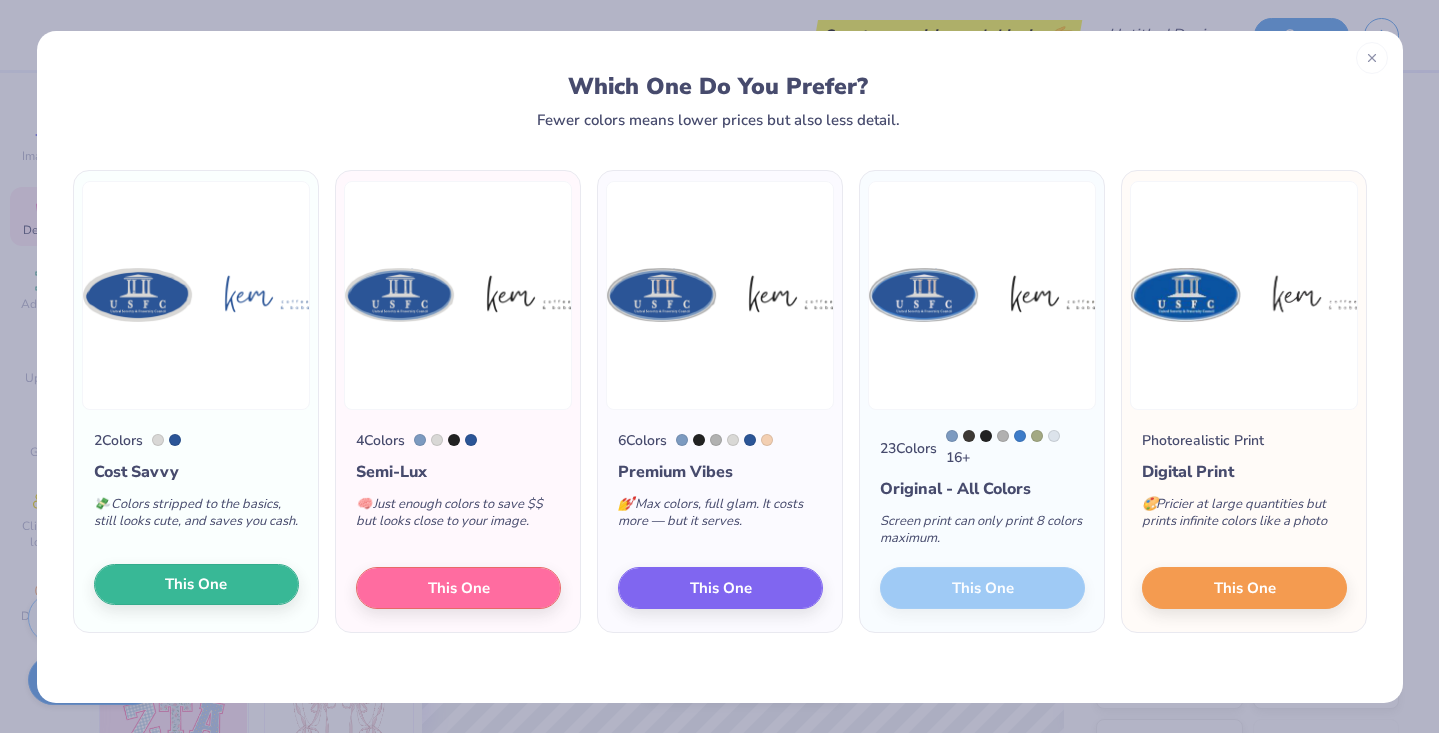 click on "This One" at bounding box center [196, 584] 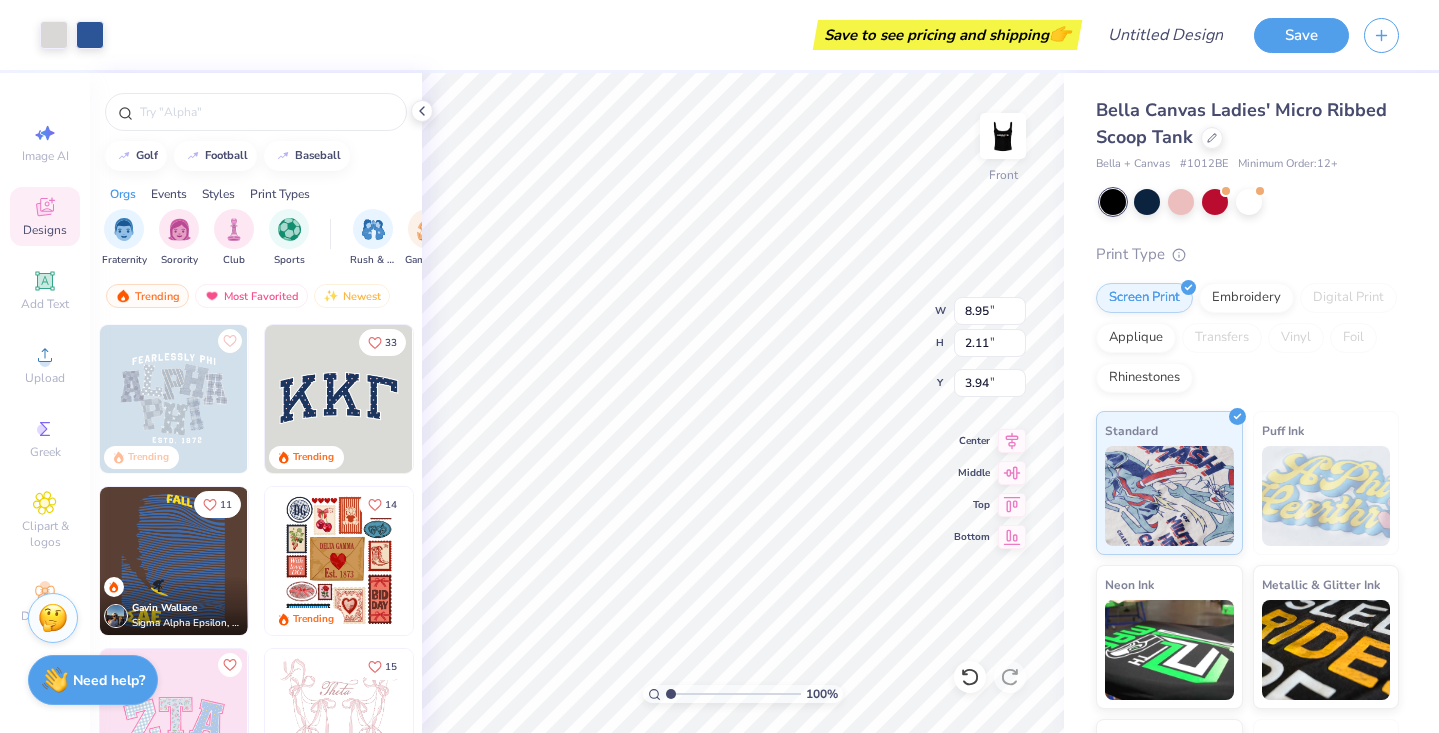 type on "2.00" 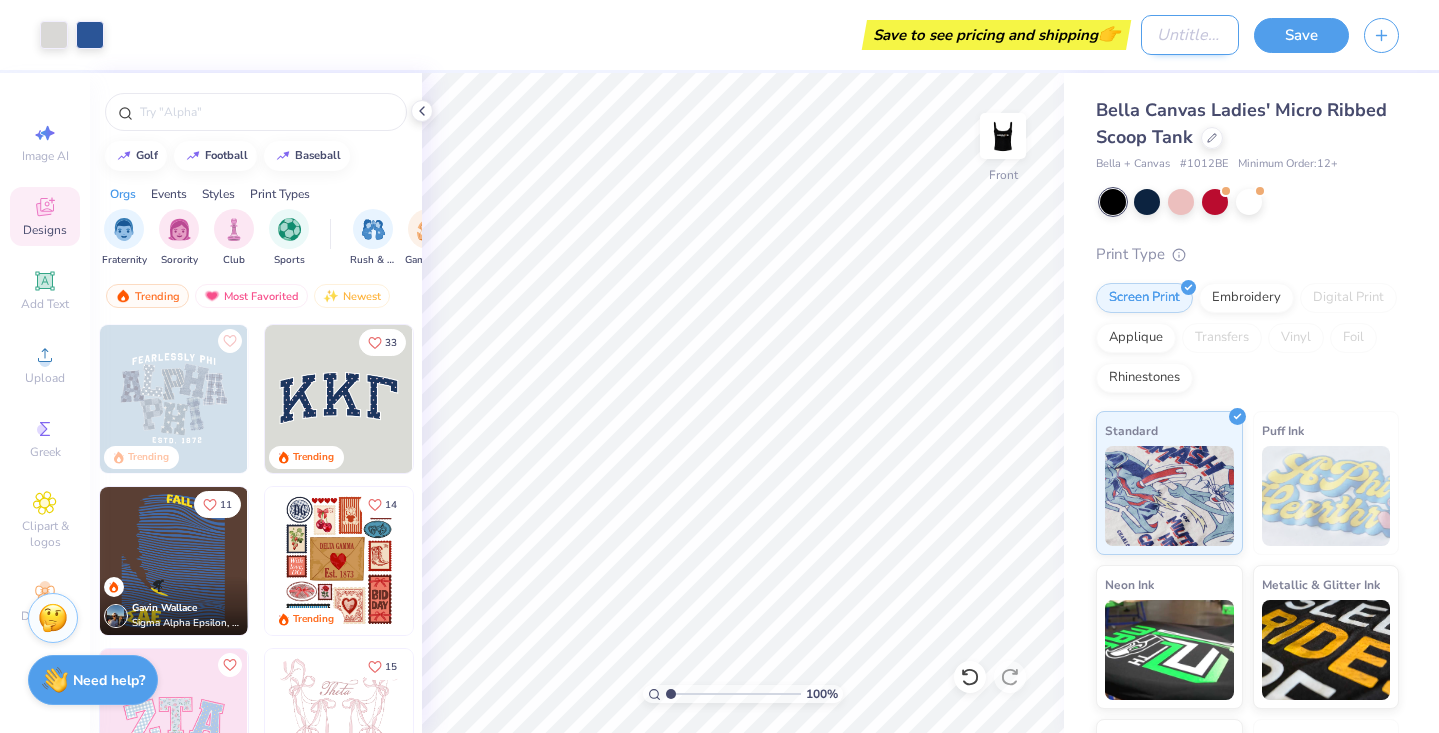 click on "Design Title" at bounding box center [1190, 35] 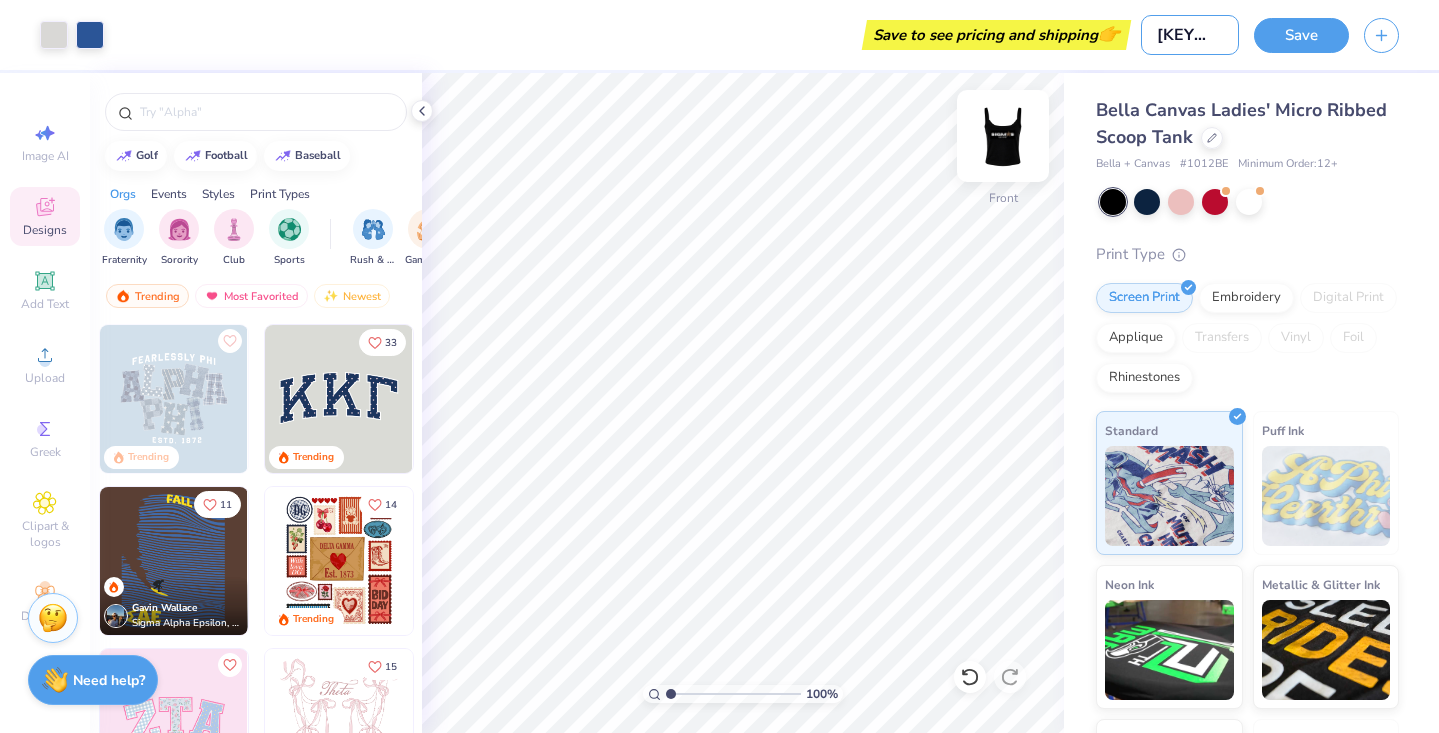 type on "[KEYWORD] [KEYWORD]" 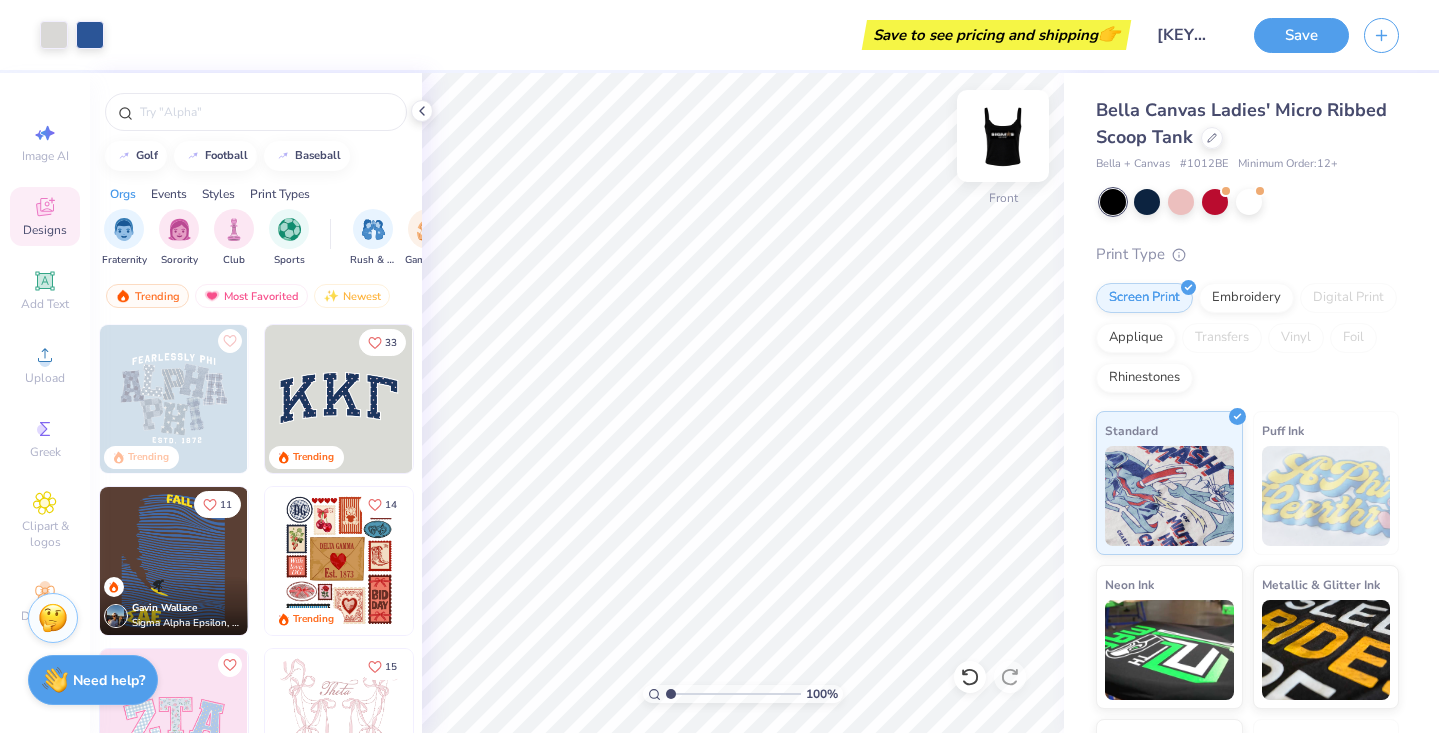 click at bounding box center (1003, 136) 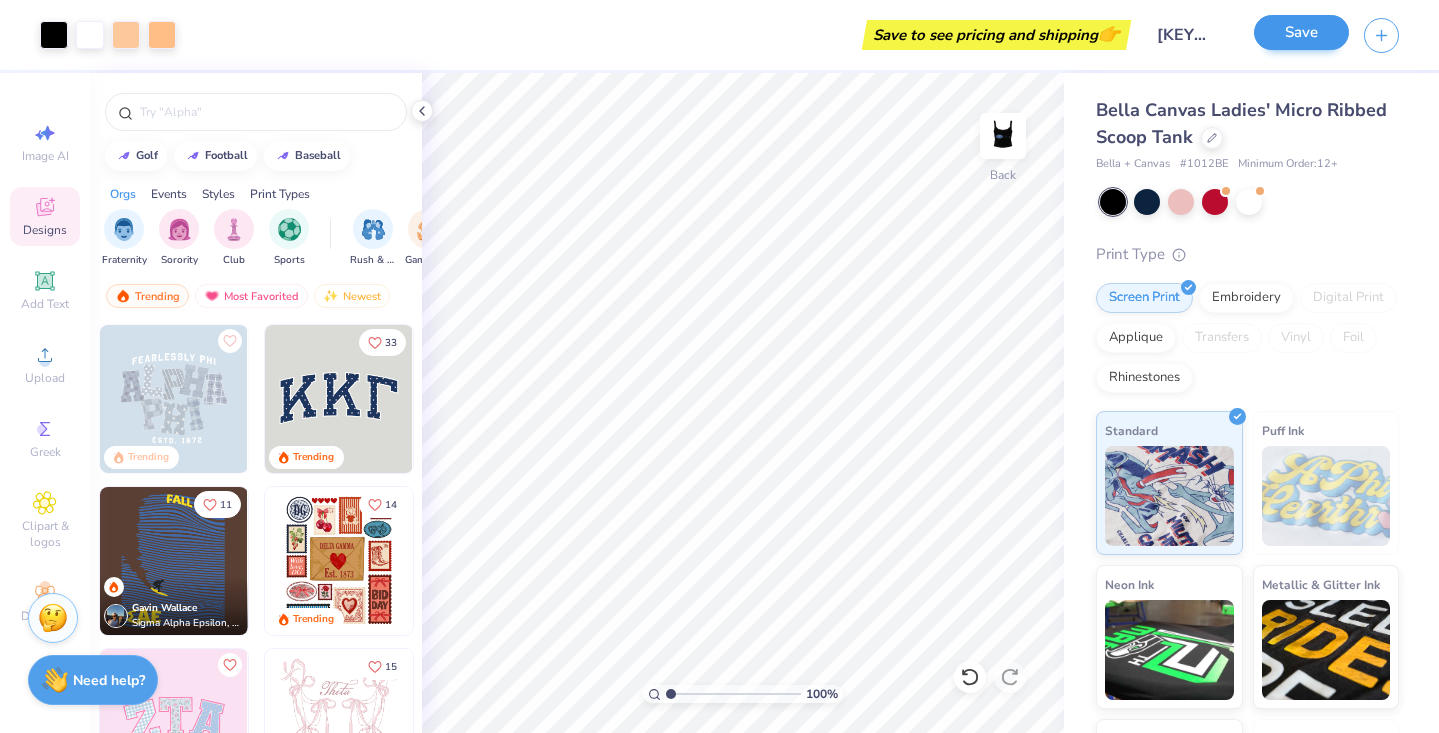 click on "Save" at bounding box center [1301, 35] 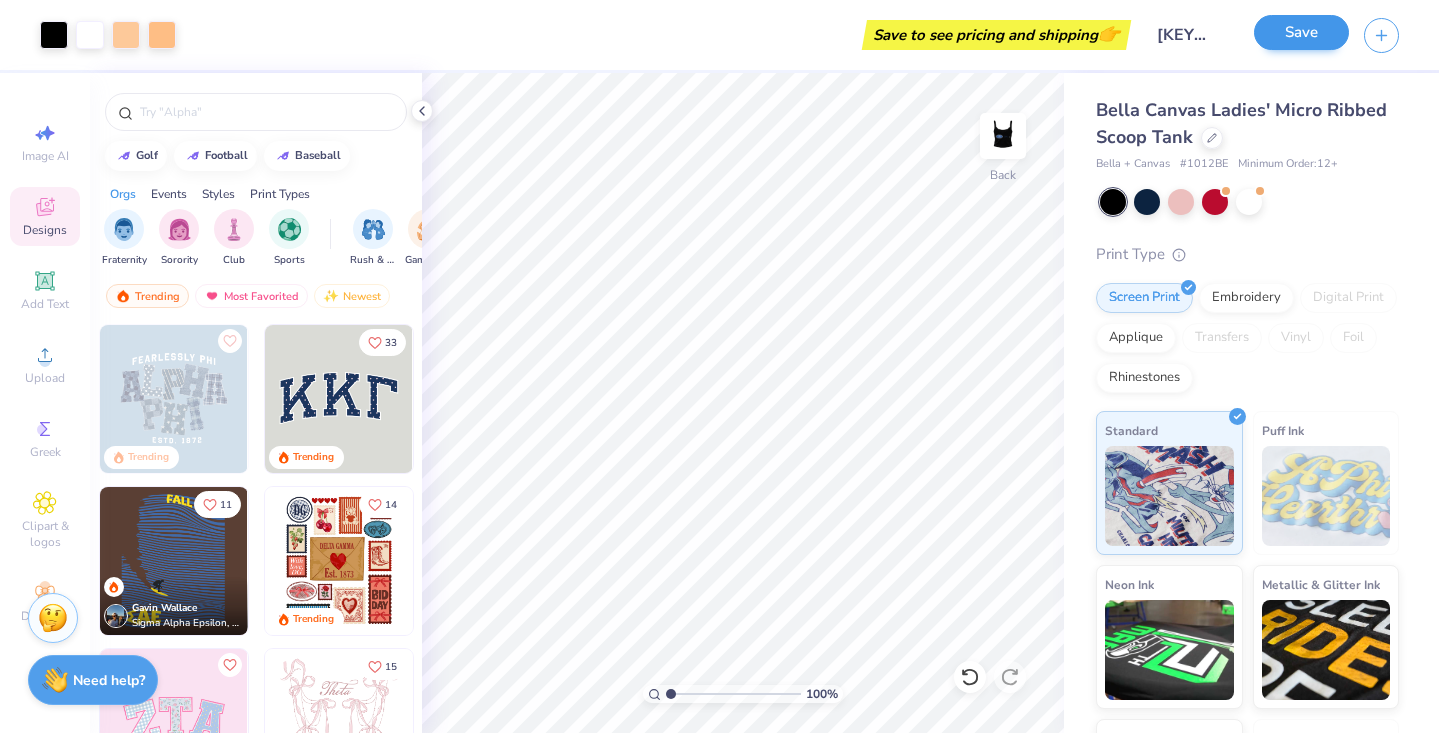 click on "Save" at bounding box center [1301, 32] 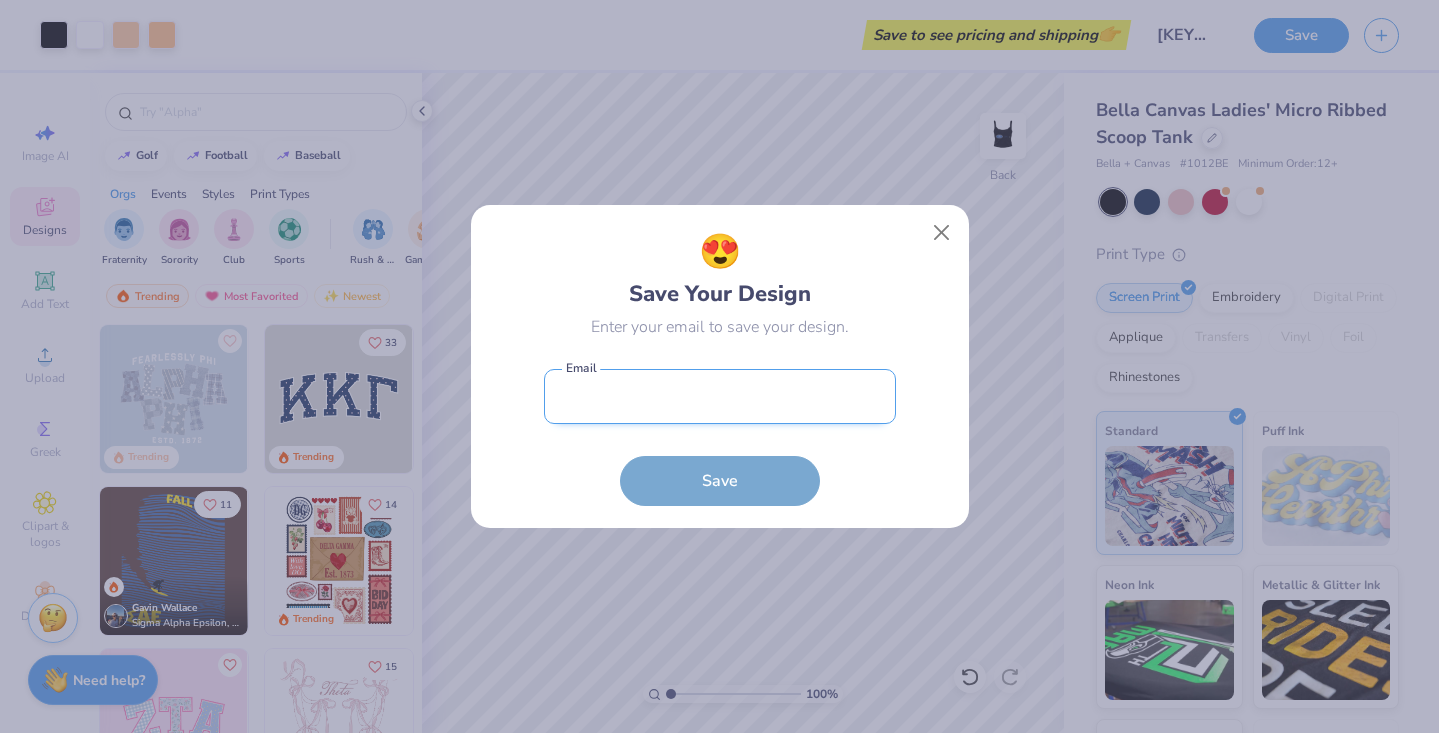 click at bounding box center [720, 396] 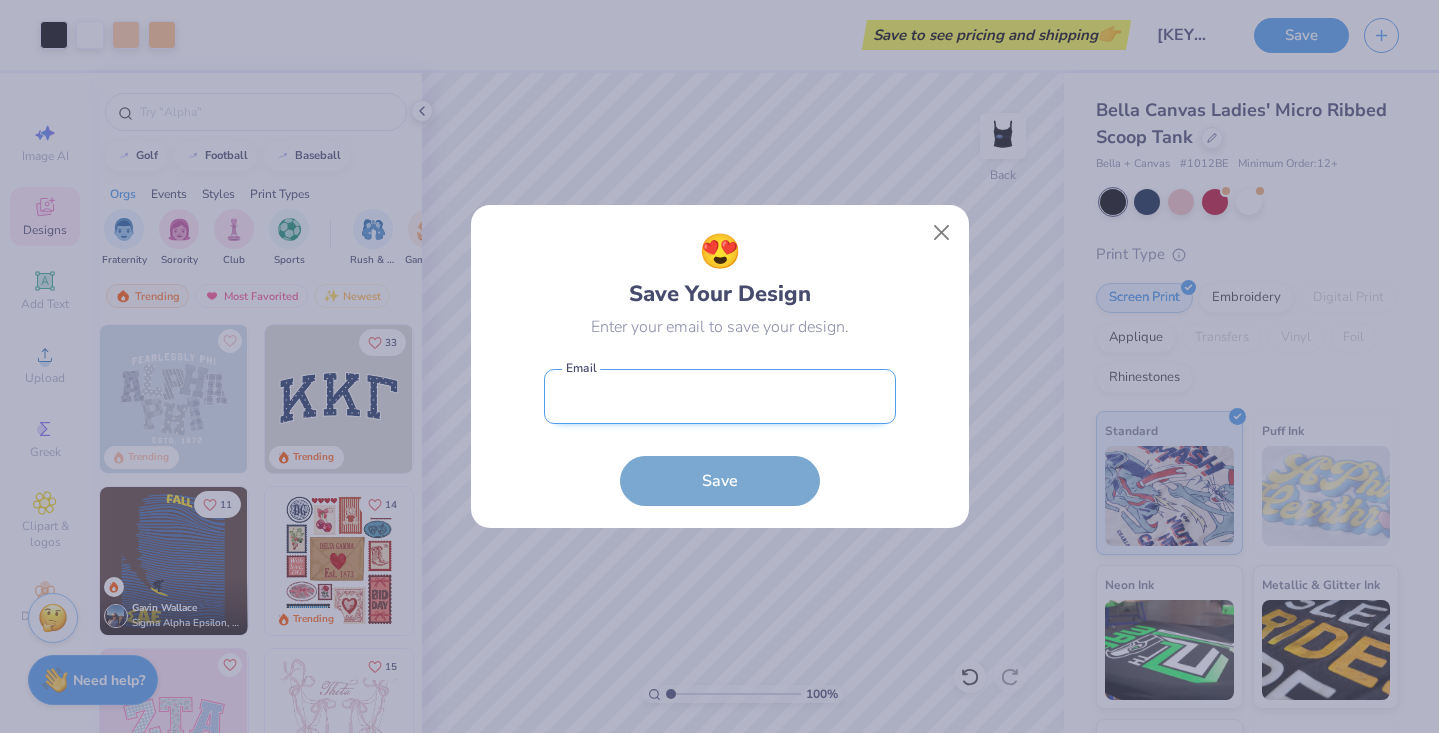 type on "k" 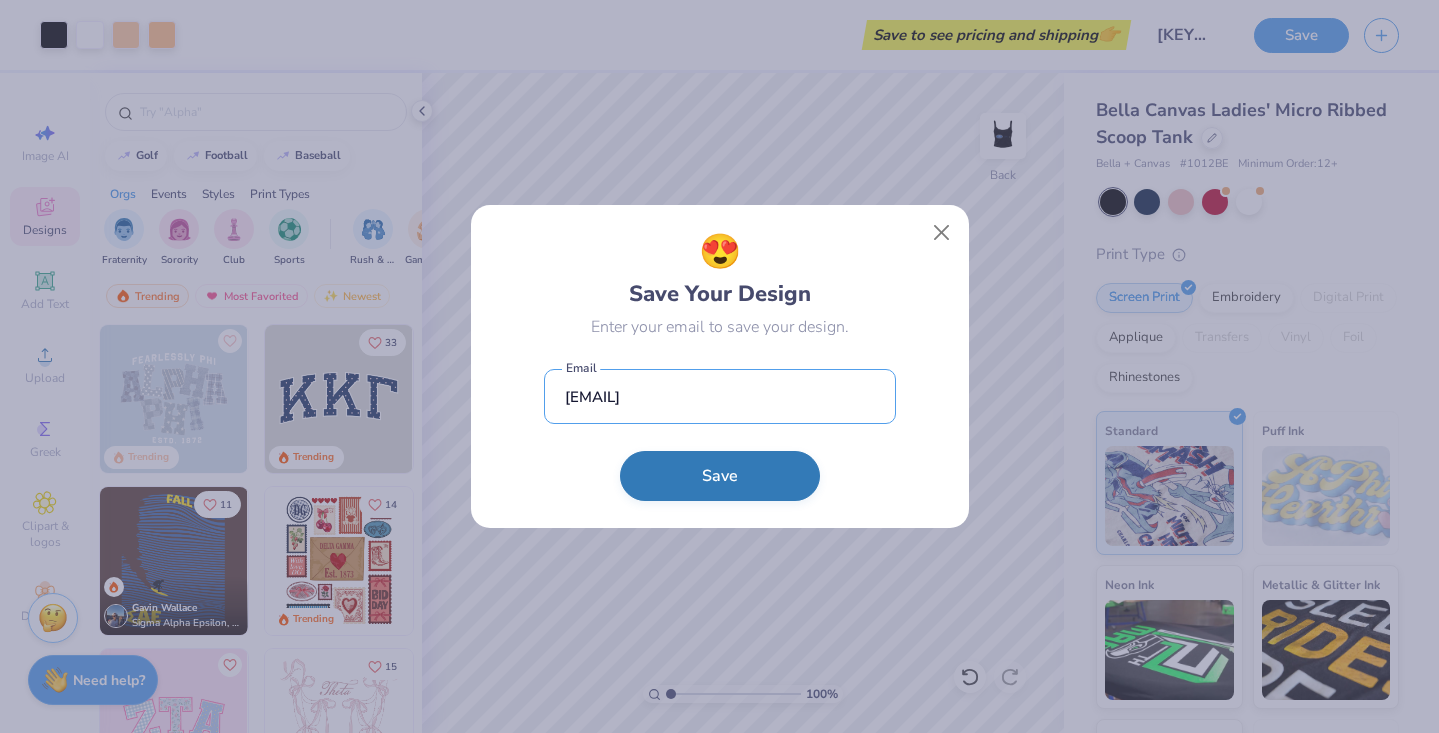 type on "[EMAIL]" 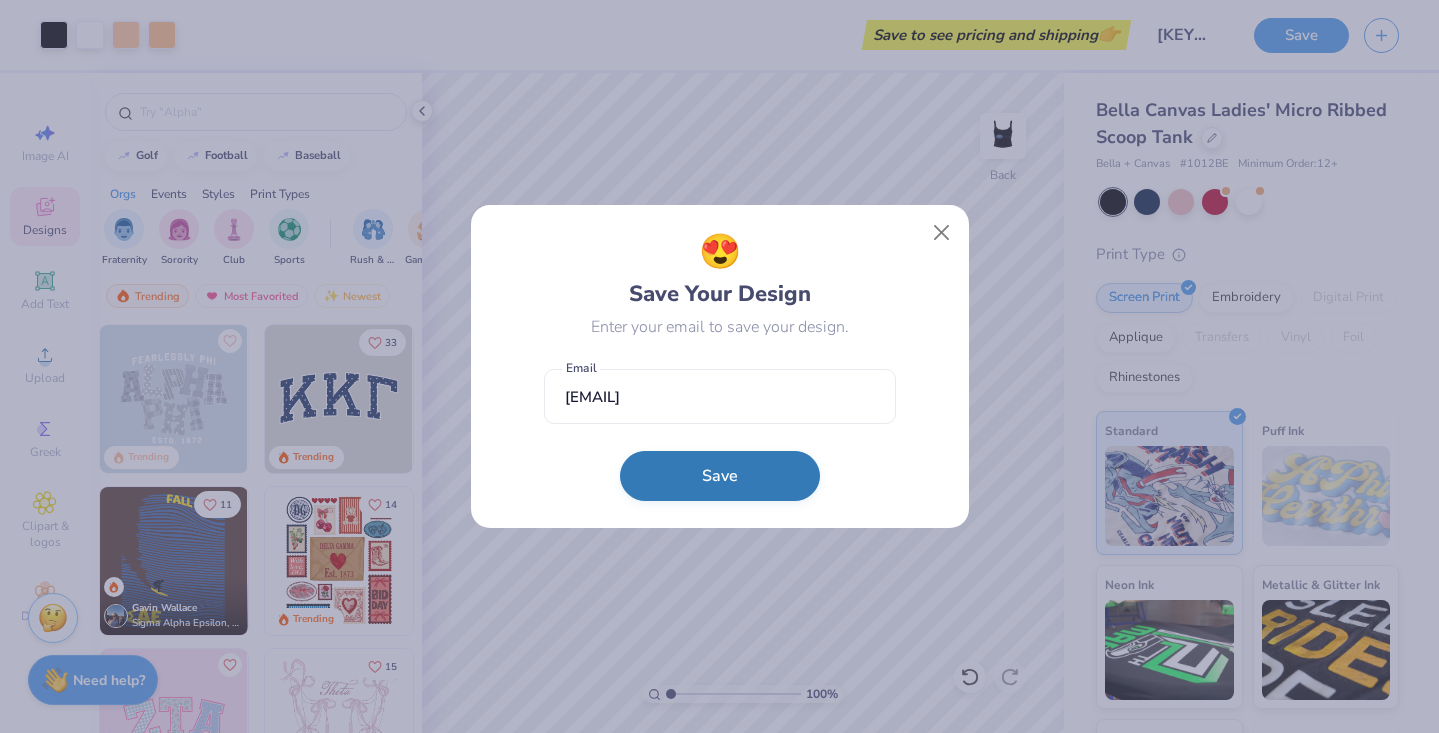 click on "Save" at bounding box center (720, 476) 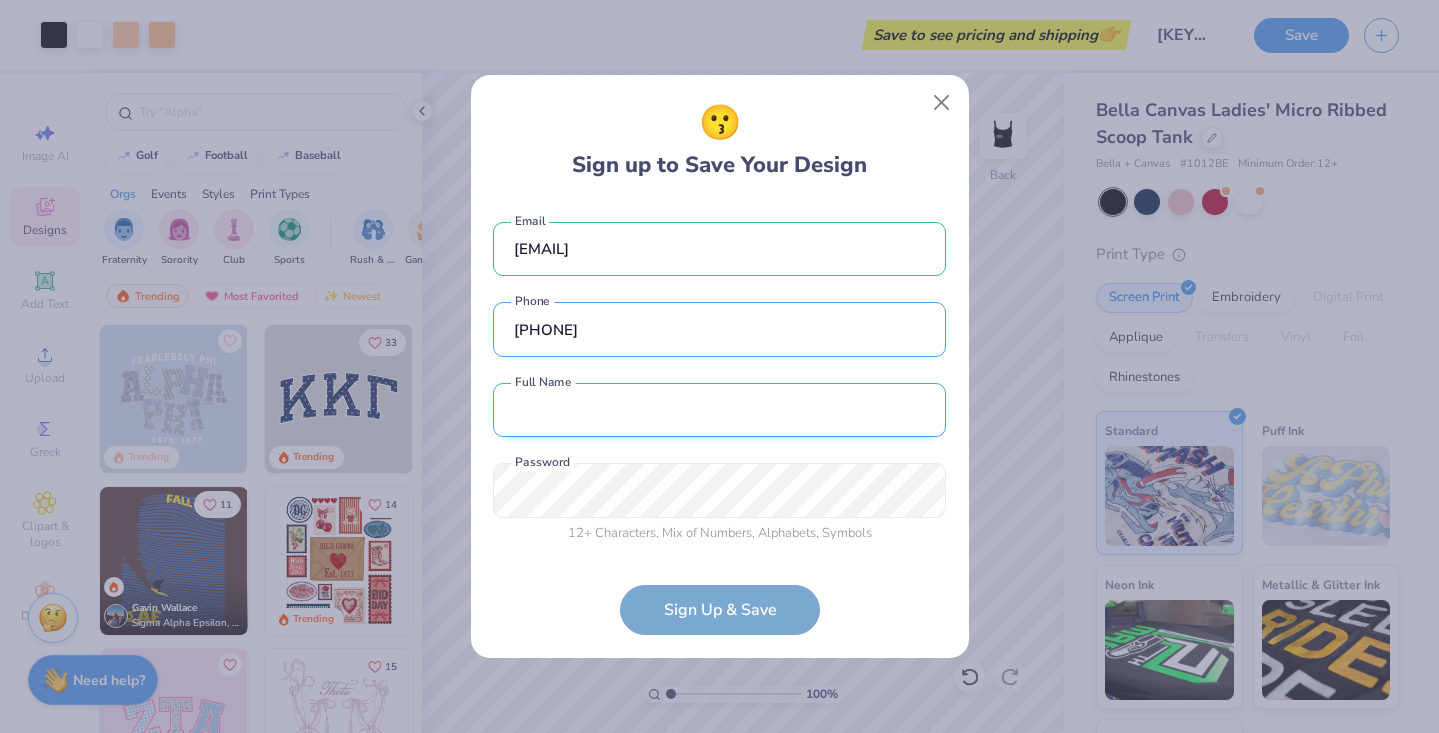 type on "[PHONE]" 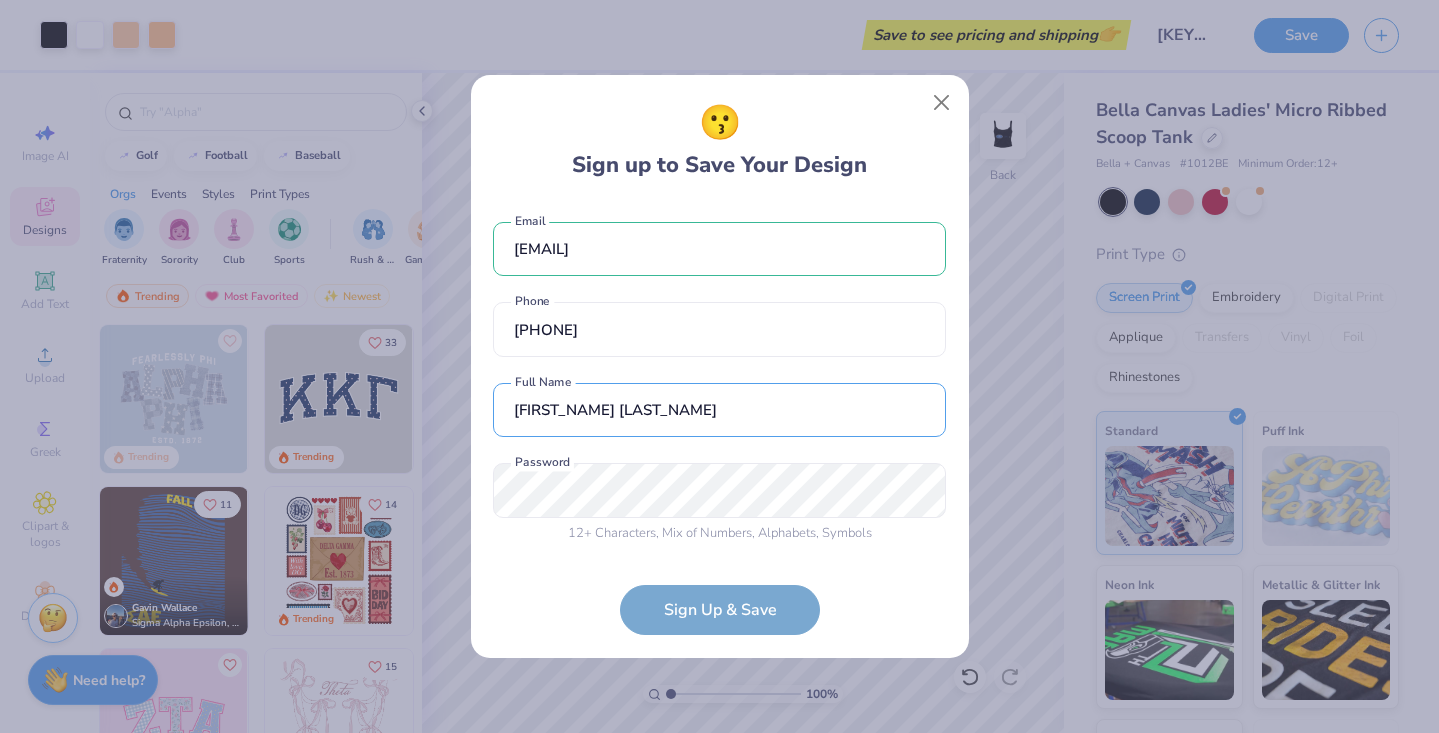type on "[FIRST_NAME] [LAST_NAME]" 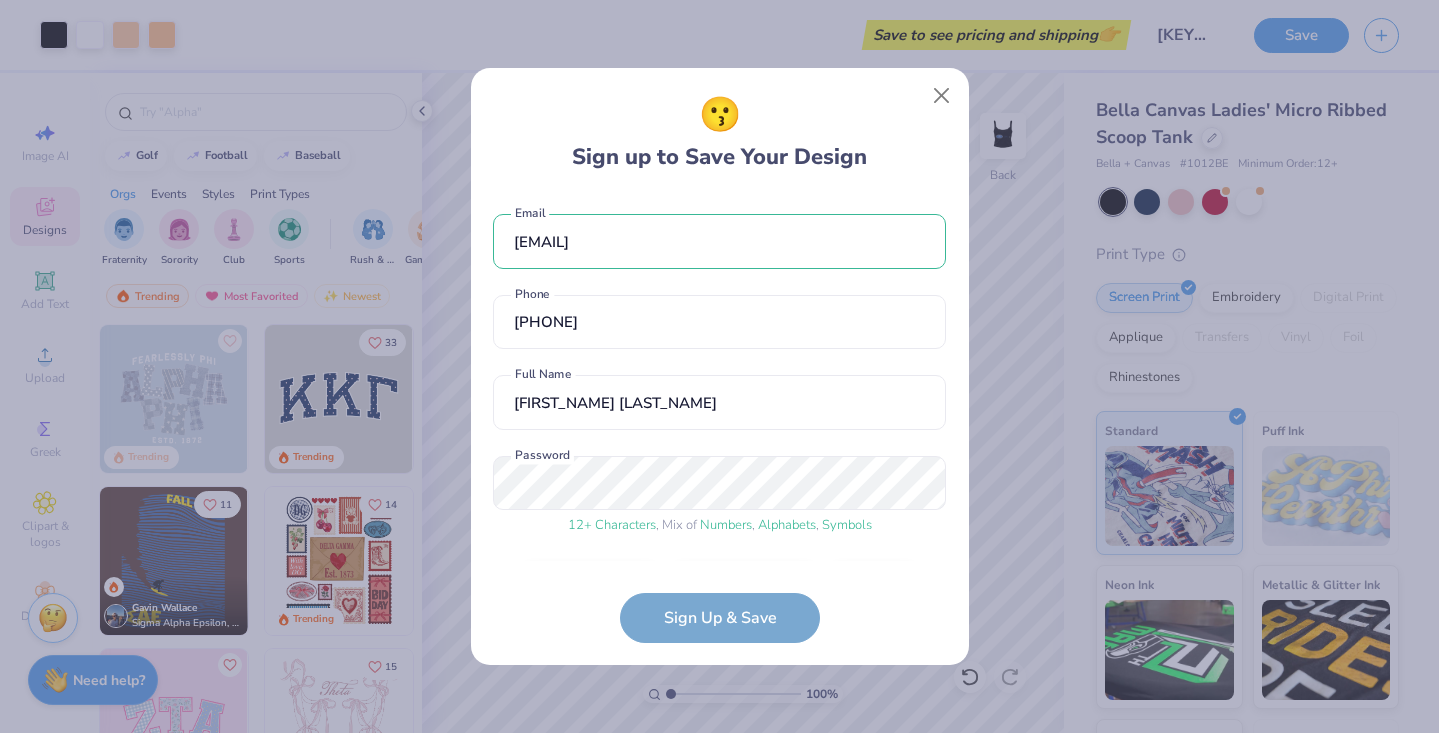 scroll, scrollTop: 60, scrollLeft: 0, axis: vertical 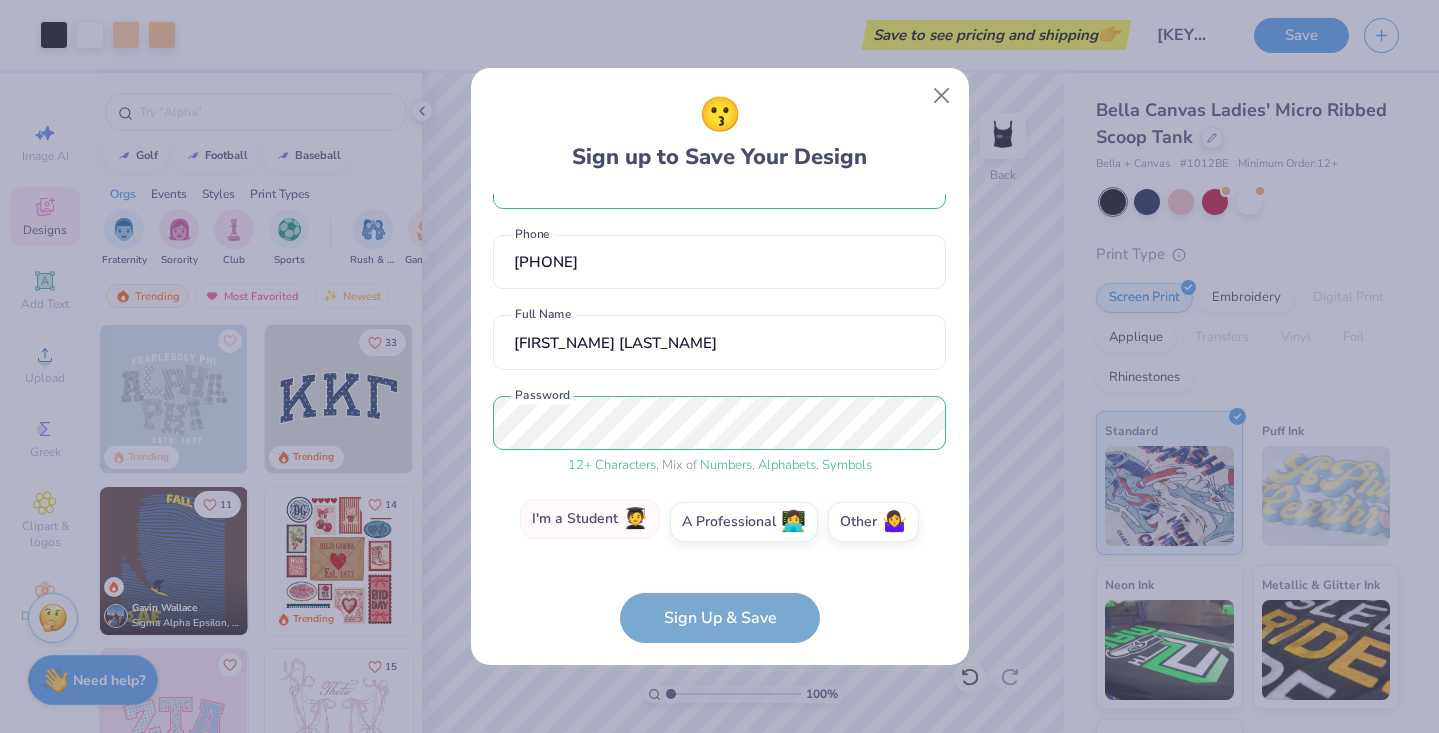 click on "I'm a Student 🧑‍🎓" at bounding box center (590, 519) 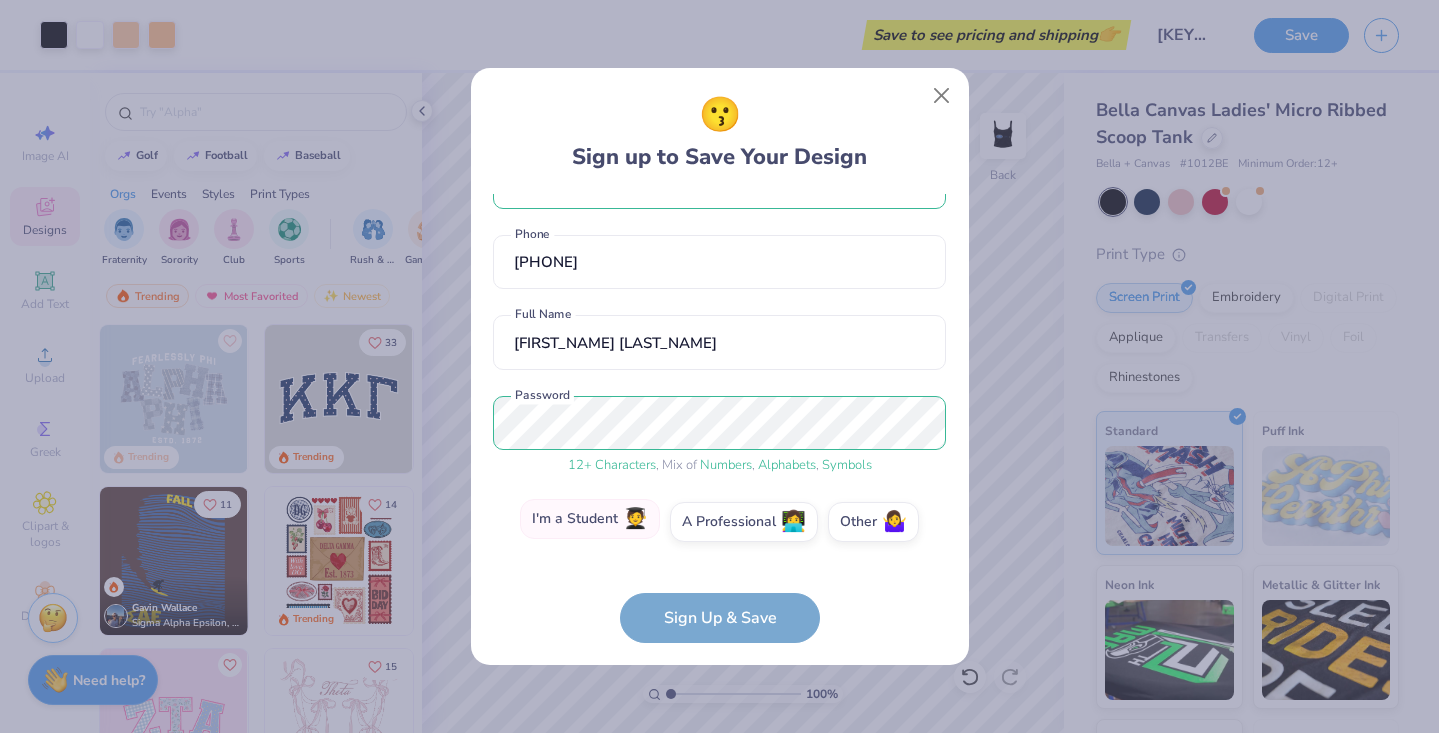 click on "I'm a Student 🧑‍🎓" at bounding box center (719, 586) 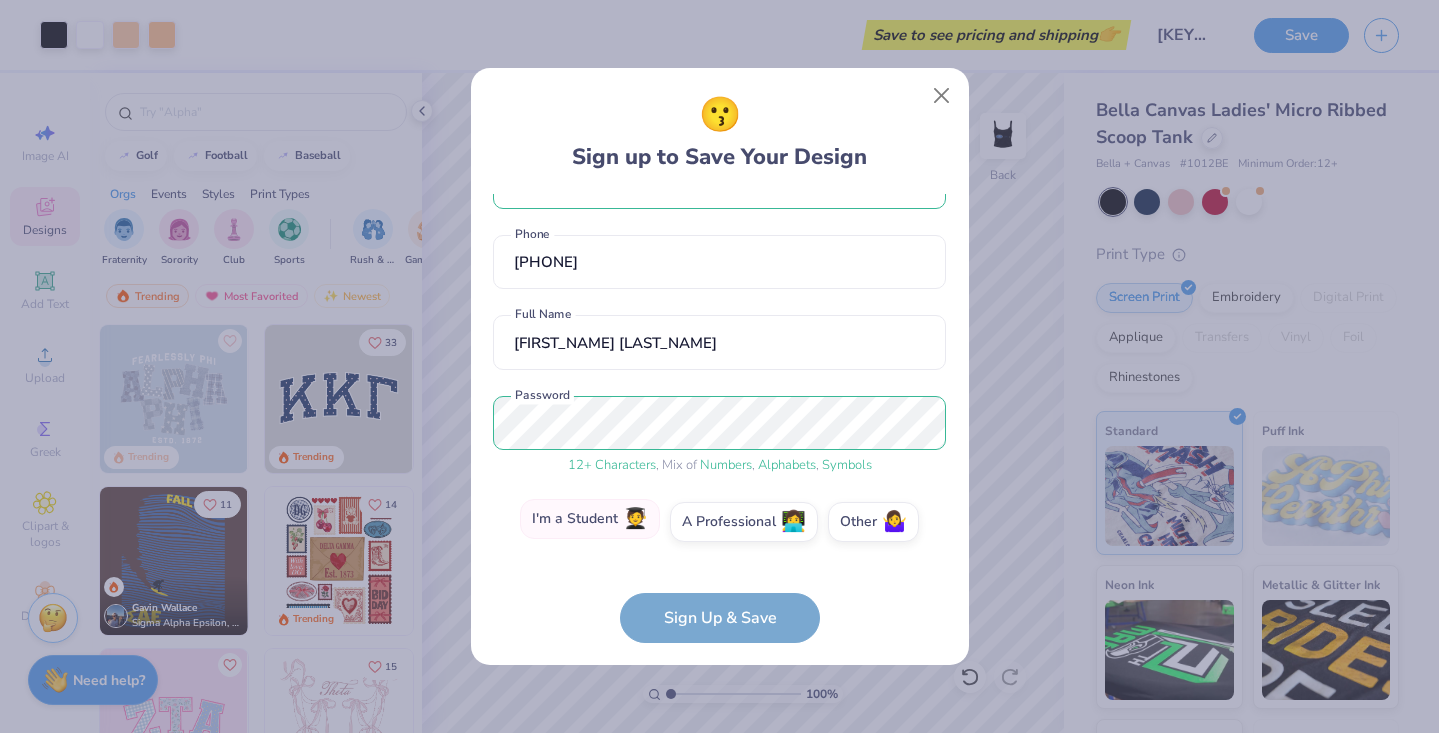 scroll, scrollTop: 131, scrollLeft: 0, axis: vertical 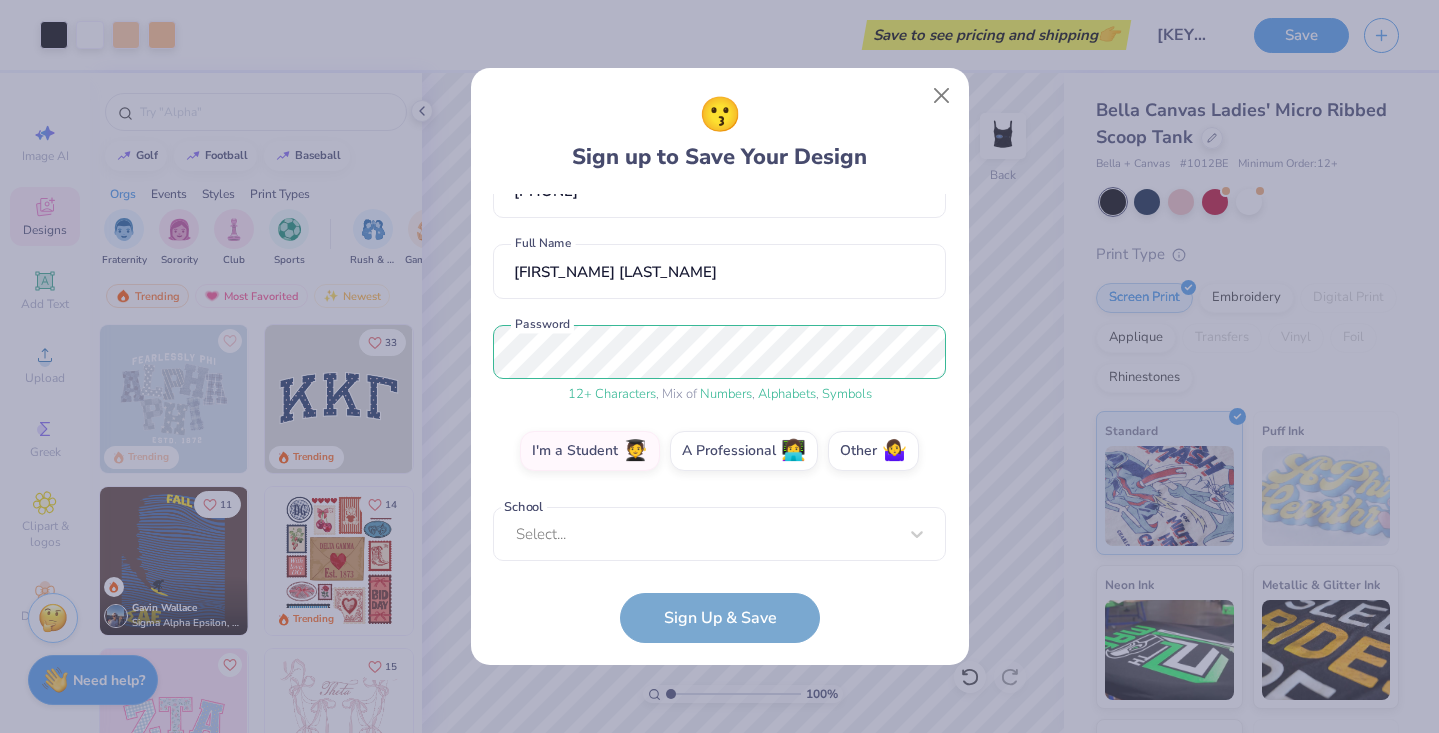 click on "[EMAIL] Email [PHONE] Phone [FIRST_NAME] [LAST_NAME] Full Name 12 + Characters , Mix of   Numbers ,   Alphabets ,   Symbols Password I'm a Student 🧑‍🎓 A Professional 👩‍💻 Other 🤷‍♀️ School Select... School cannot be null Sign Up & Save" at bounding box center (719, 418) 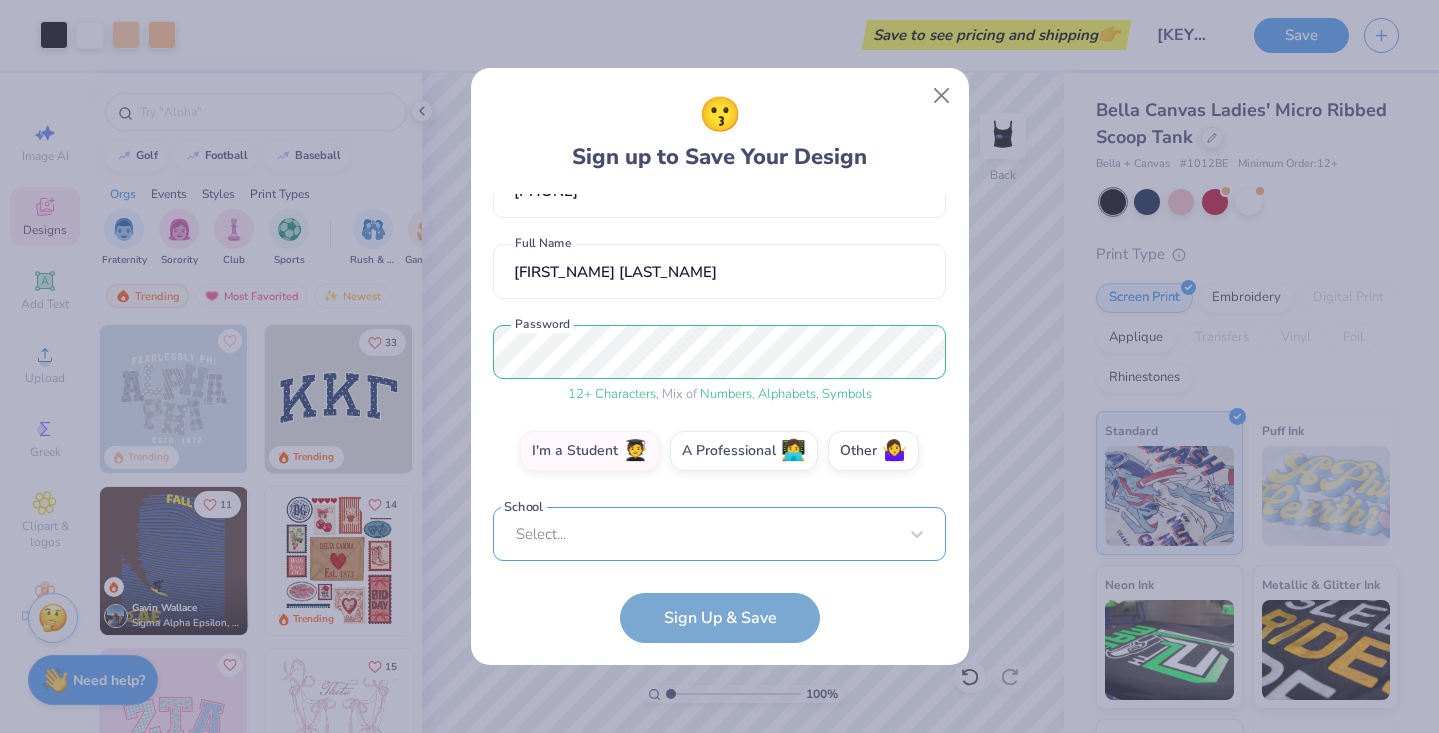 click on "Select..." at bounding box center [719, 534] 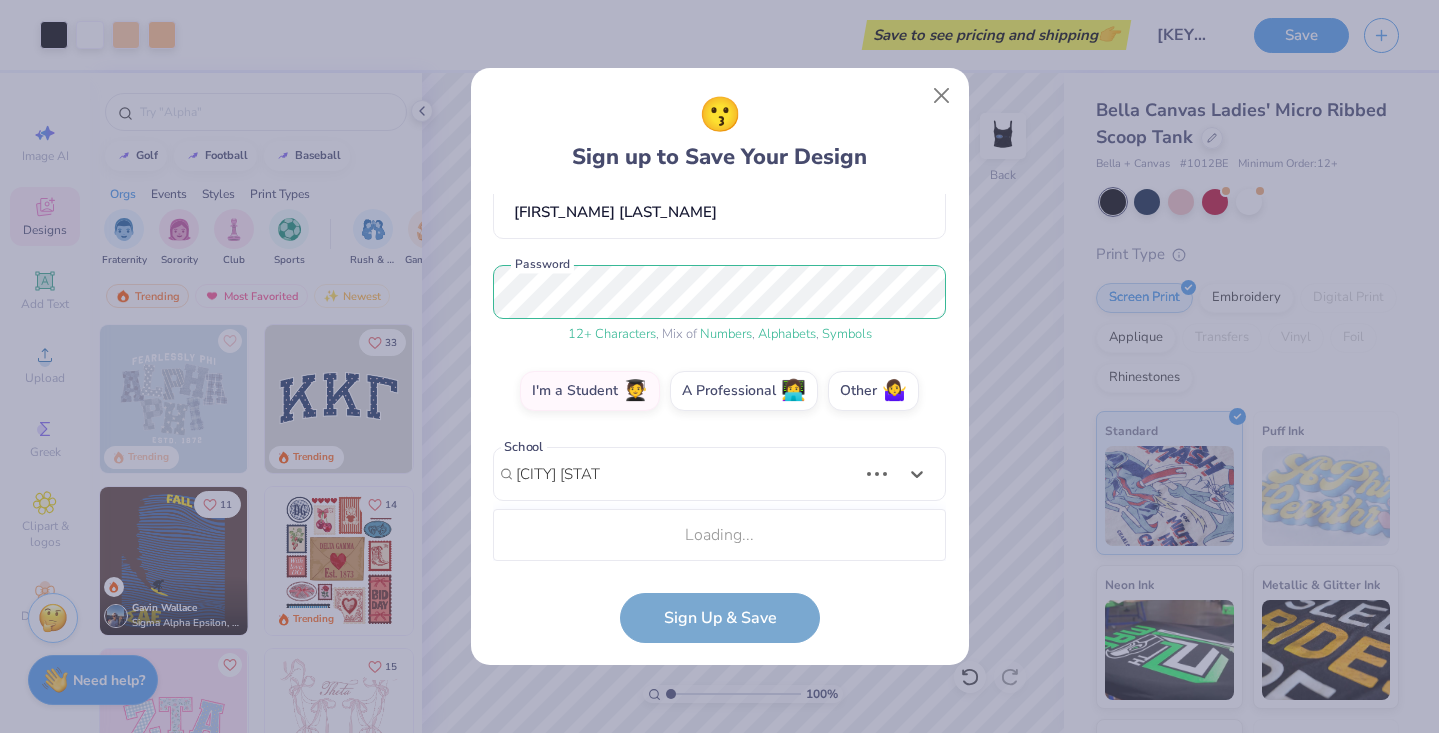 scroll, scrollTop: 441, scrollLeft: 0, axis: vertical 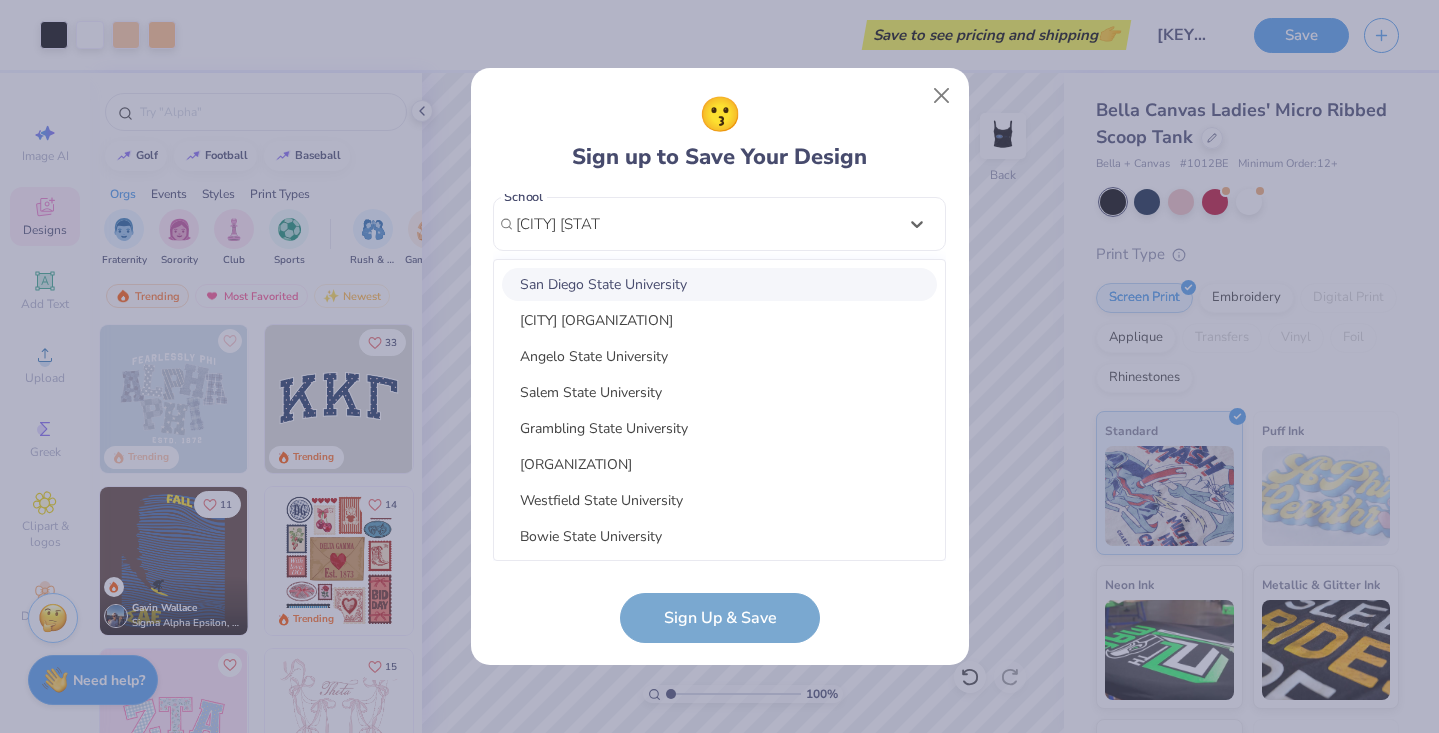click on "San Diego State University" at bounding box center [719, 284] 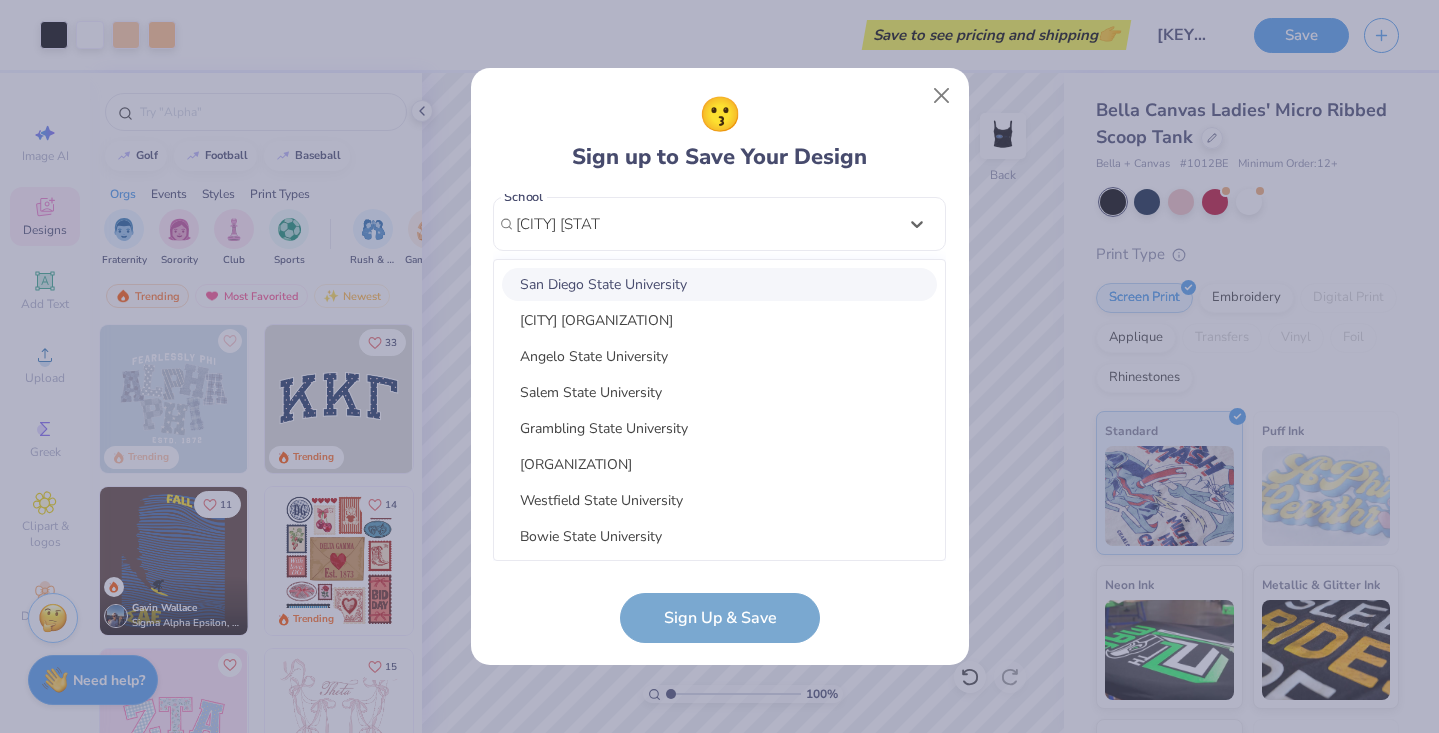 type on "[CITY] [STATE]" 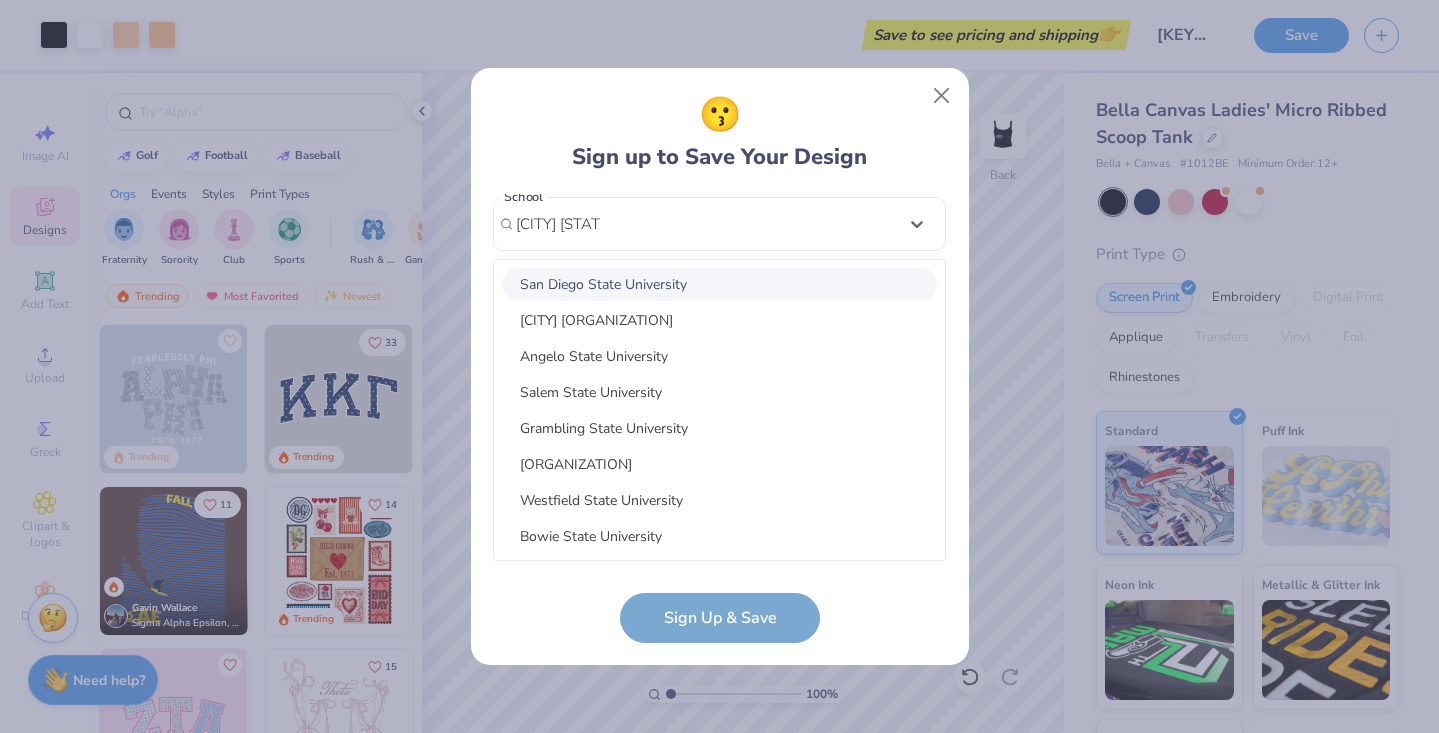 type 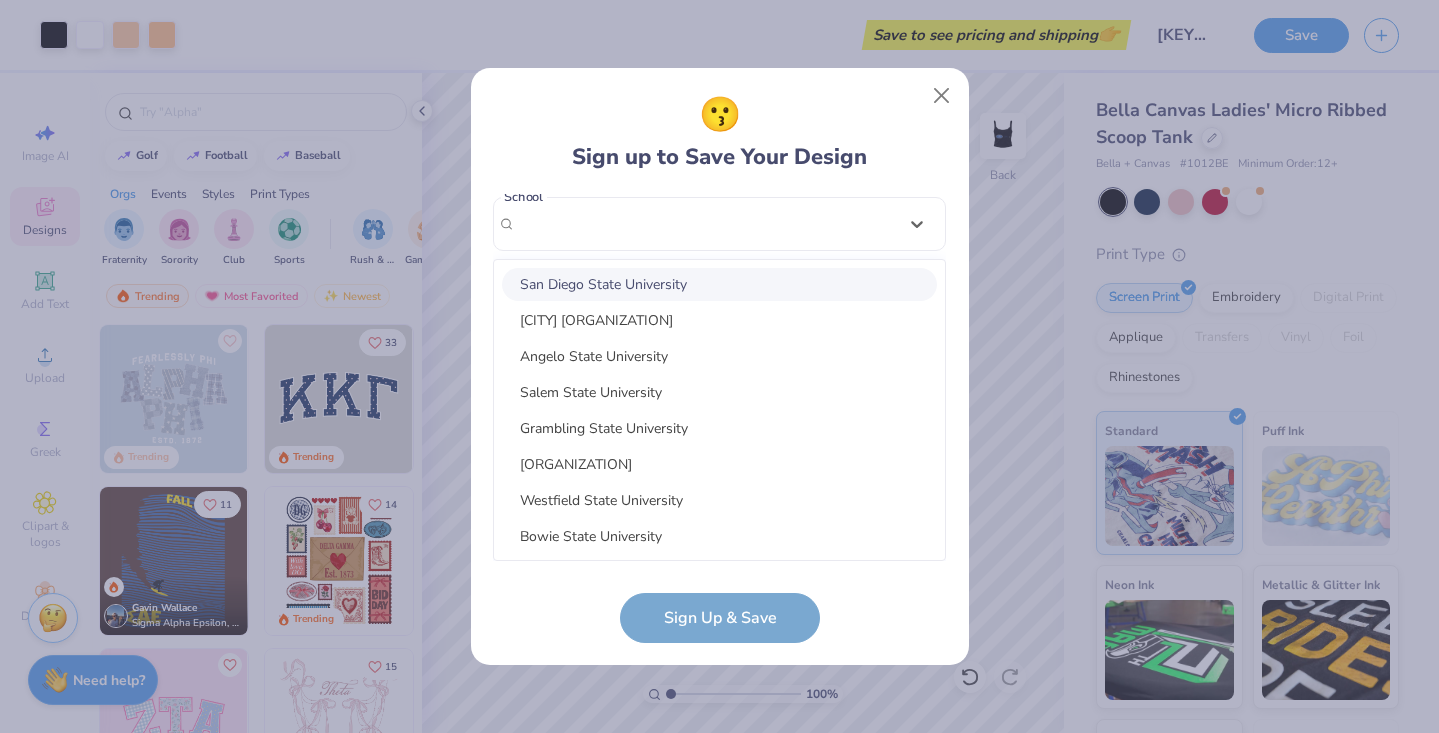 scroll, scrollTop: 221, scrollLeft: 0, axis: vertical 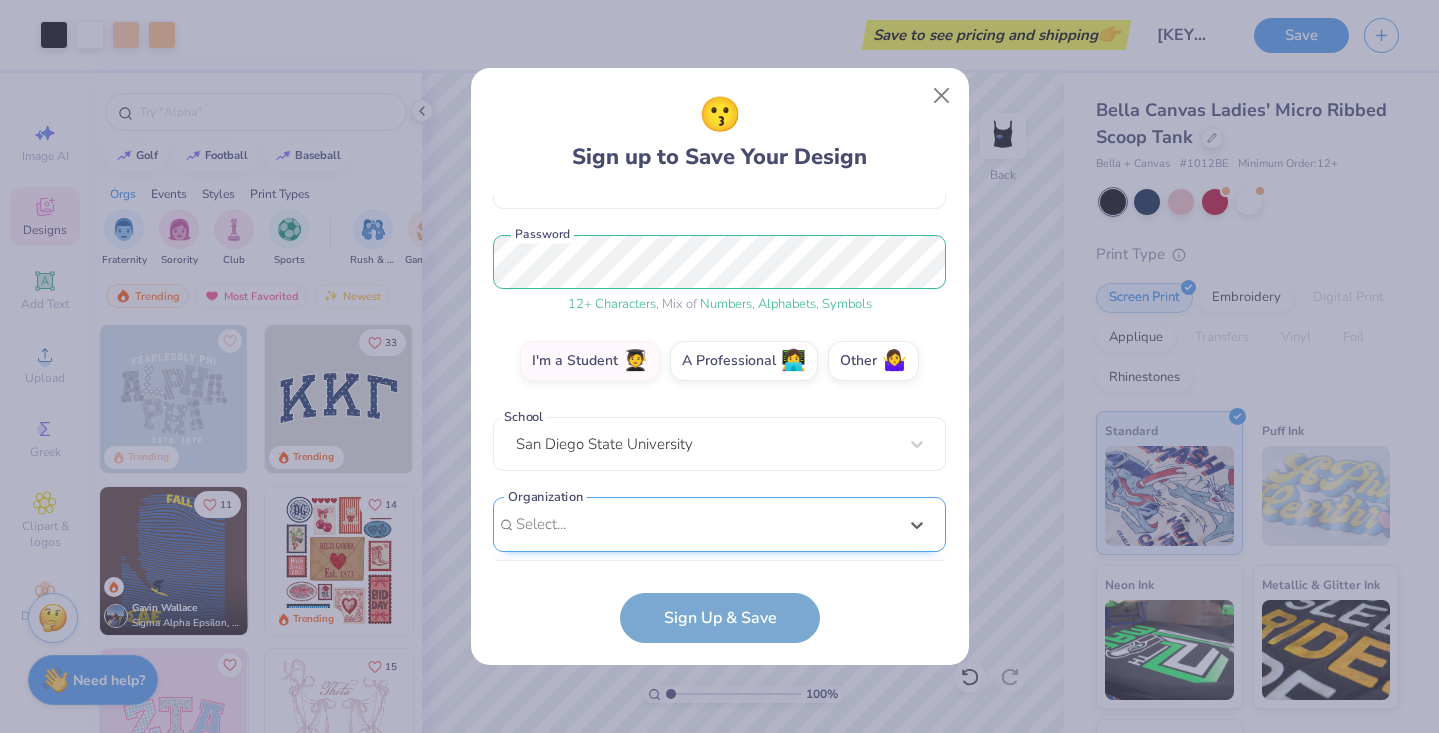 click on "option  focused, 1 of 15. 15 results available. Use Up and Down to choose options, press Enter to select the currently focused option, press Escape to exit the menu, press Tab to select the option and exit the menu. Select... 100 Collegiate Women 14 East Magazine 180 Degrees Consulting 202 Society 2025 class council 2025 Class Office 2026 Class Council 22 West Media 27 Heartbeats 314 Action 3D4E 4 Paws for Ability 4-H 45 Kings 49er Racing Club" at bounding box center [719, 679] 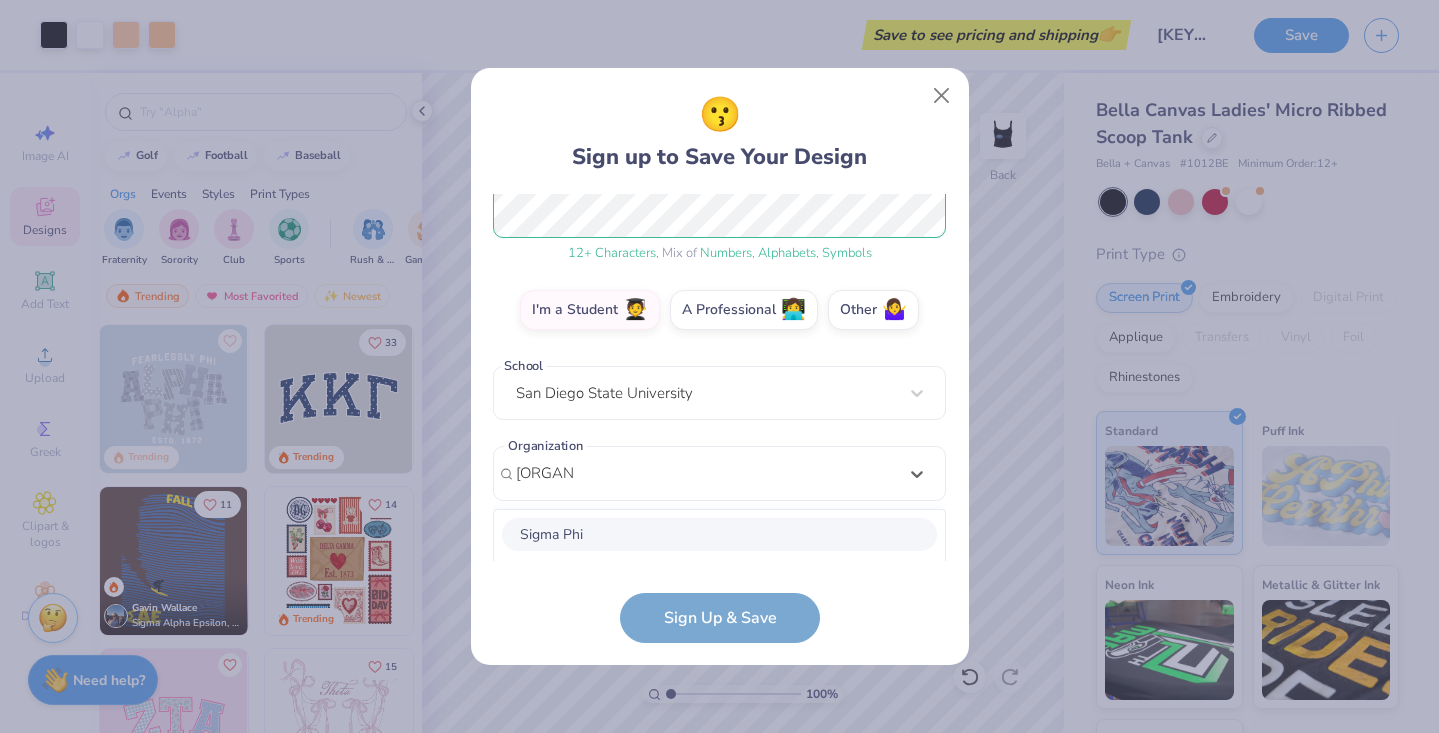 scroll, scrollTop: 522, scrollLeft: 0, axis: vertical 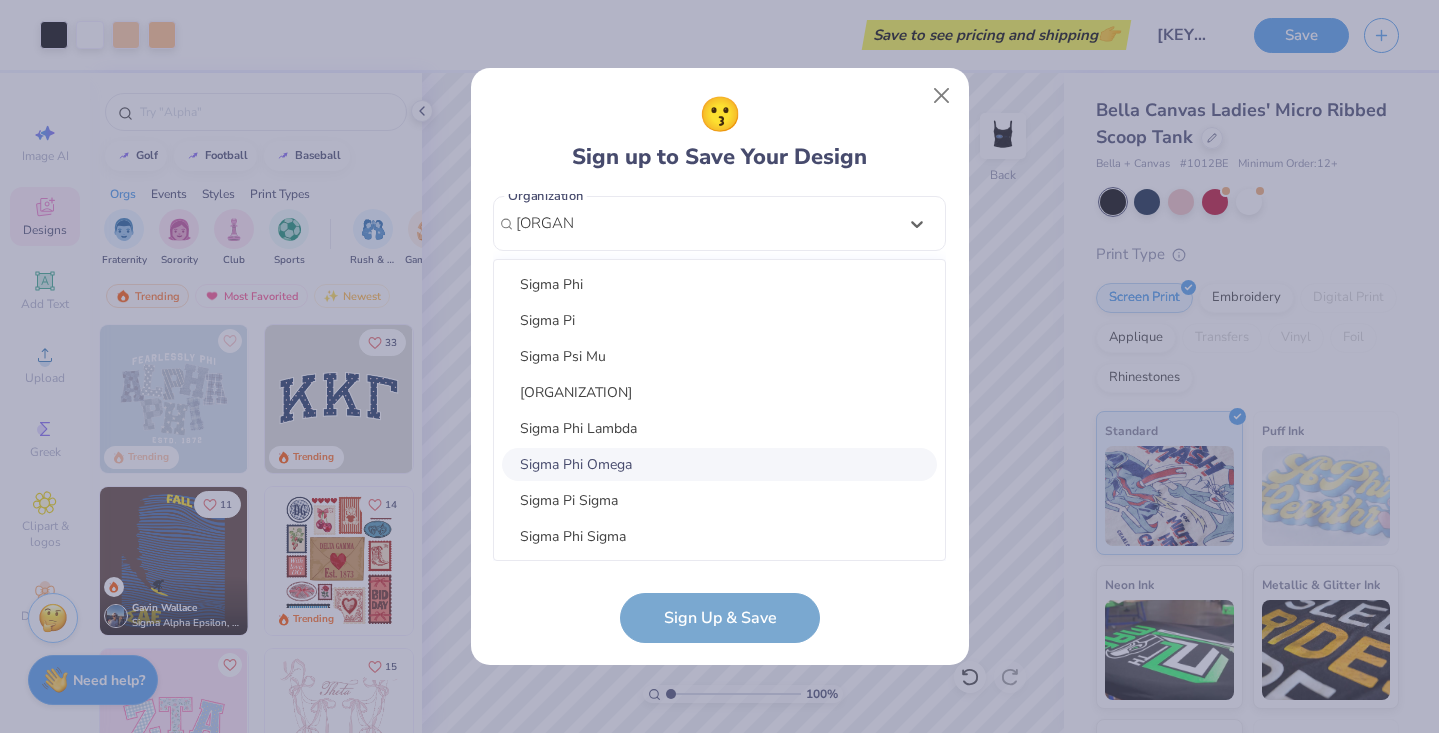 click on "Sigma Phi Omega" at bounding box center (719, 464) 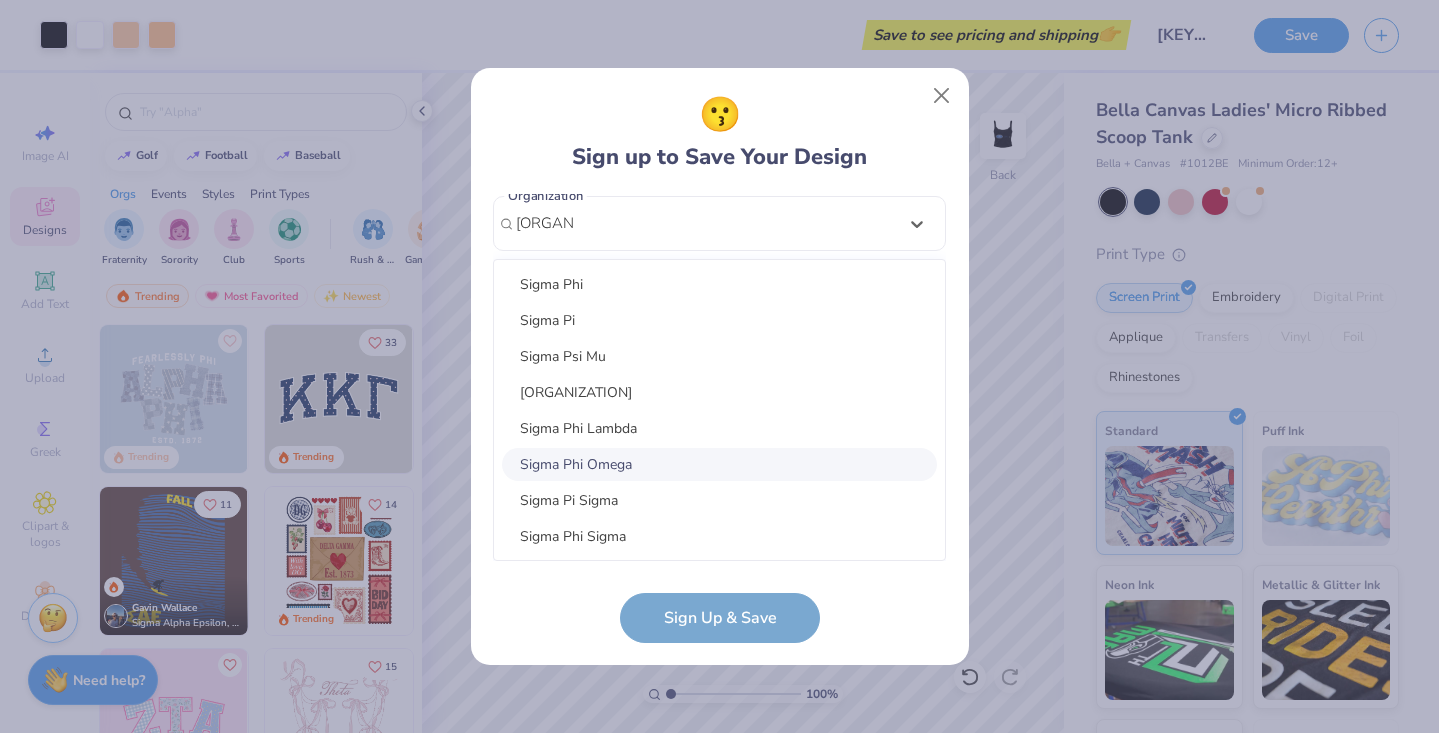 type on "[ORGANIZATION]" 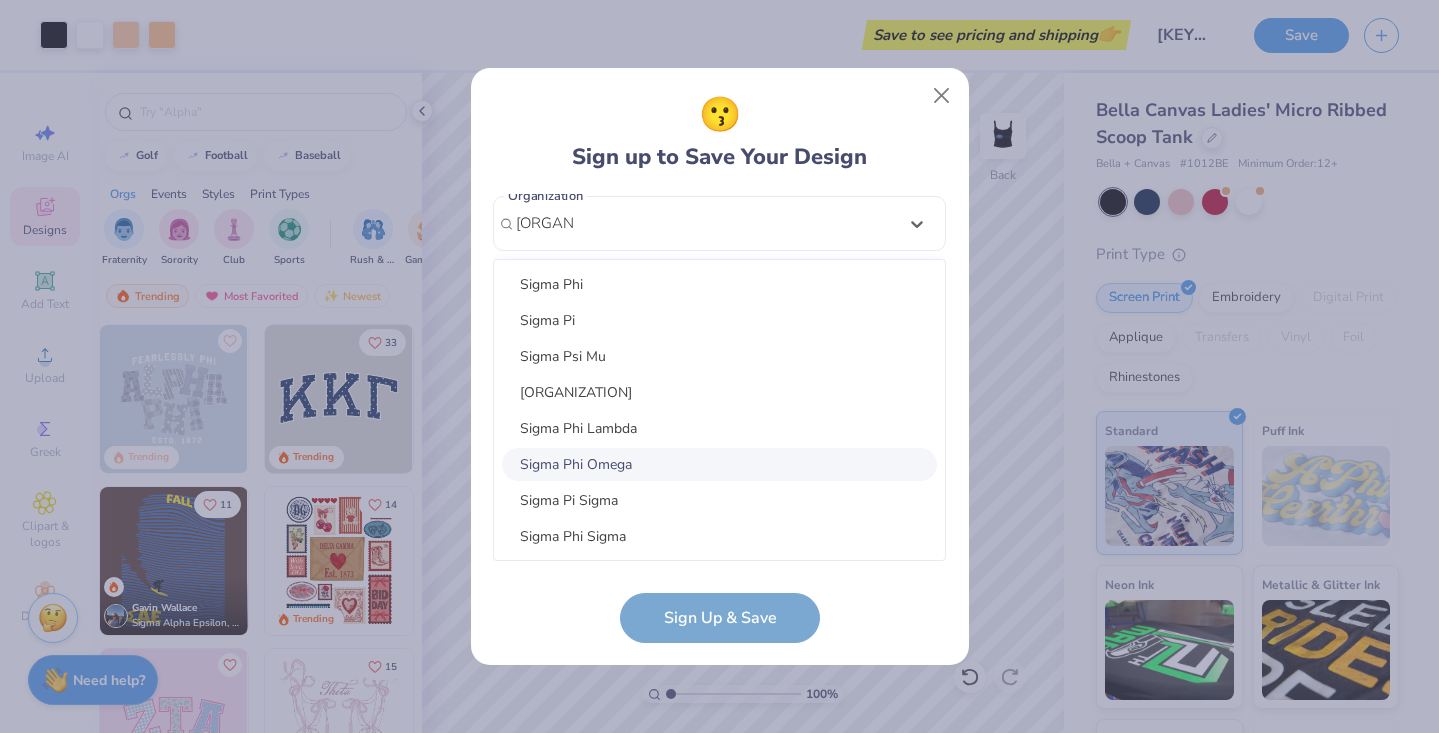 type 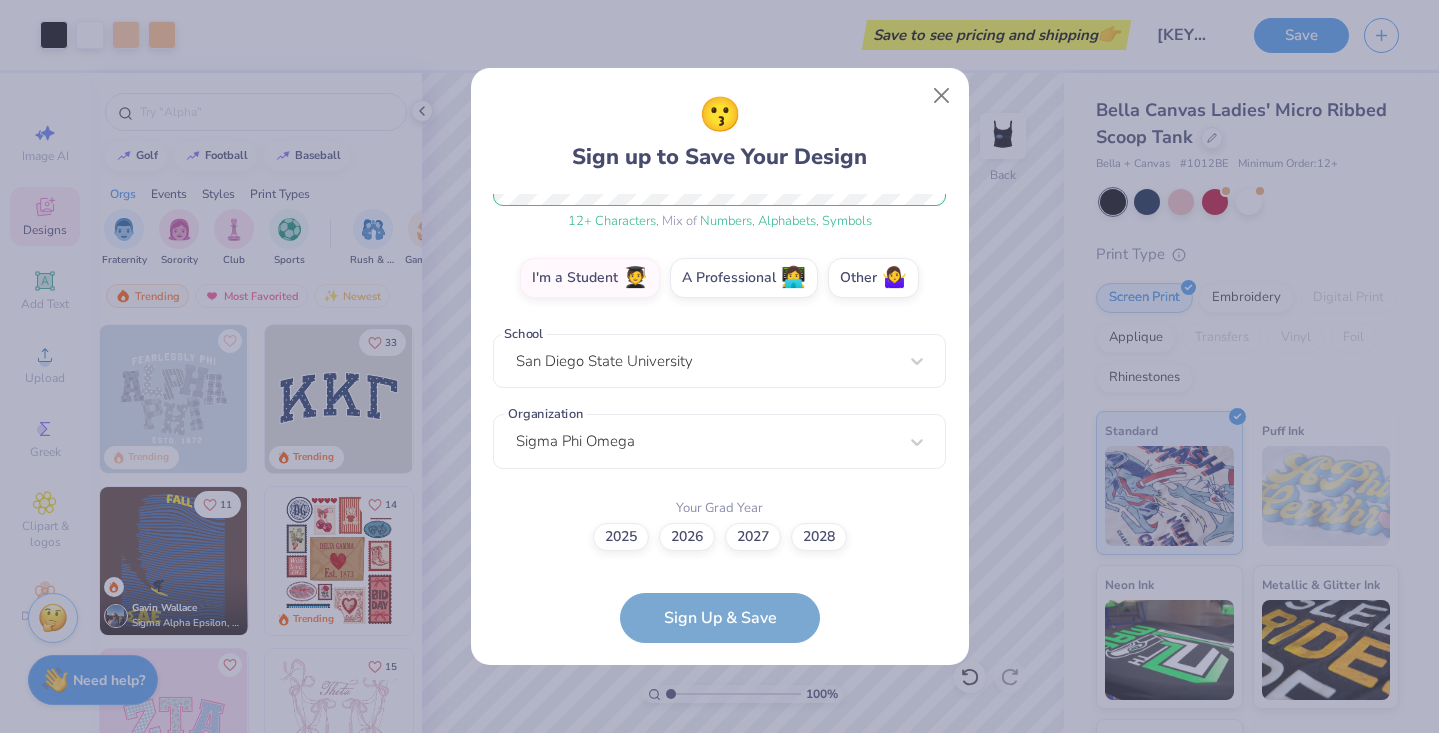 scroll, scrollTop: 303, scrollLeft: 0, axis: vertical 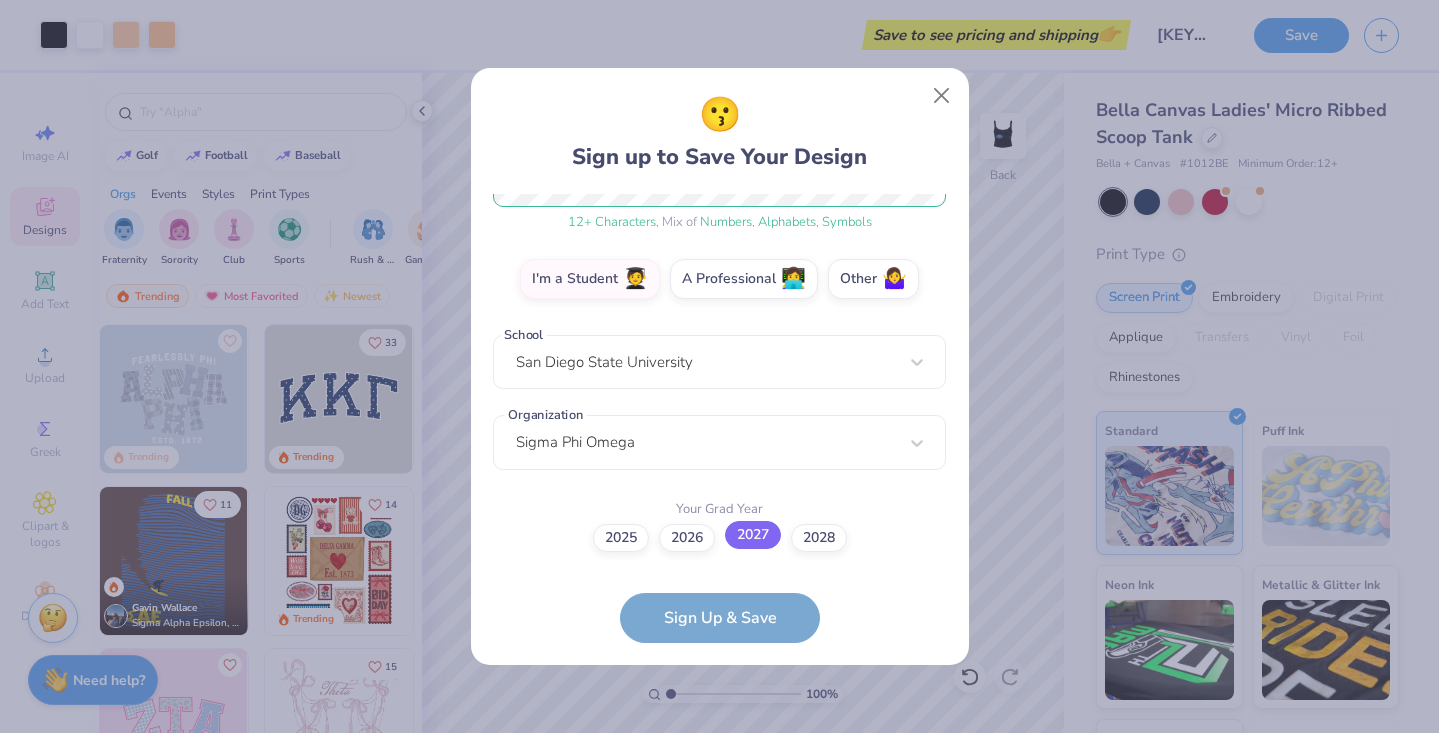 click on "2027" at bounding box center [753, 535] 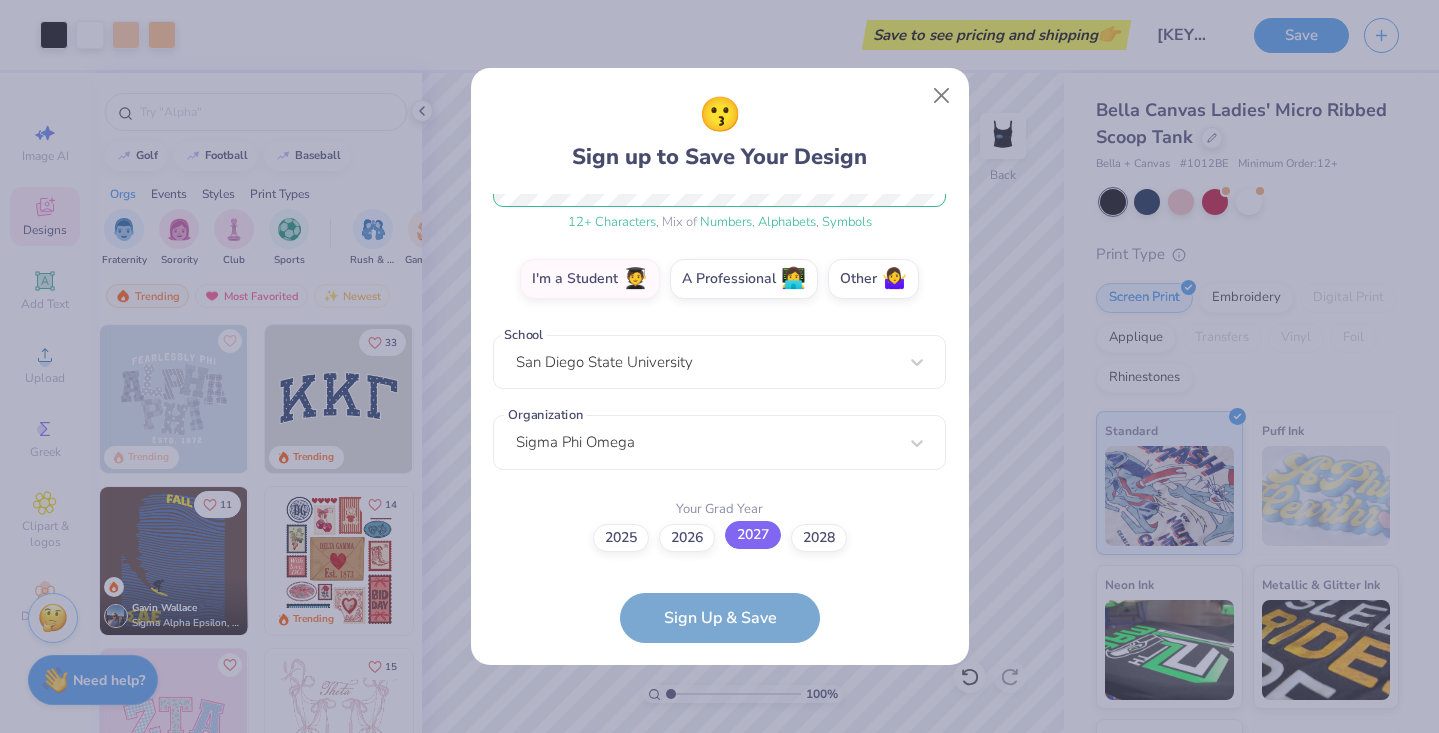 click on "2027" at bounding box center [719, 841] 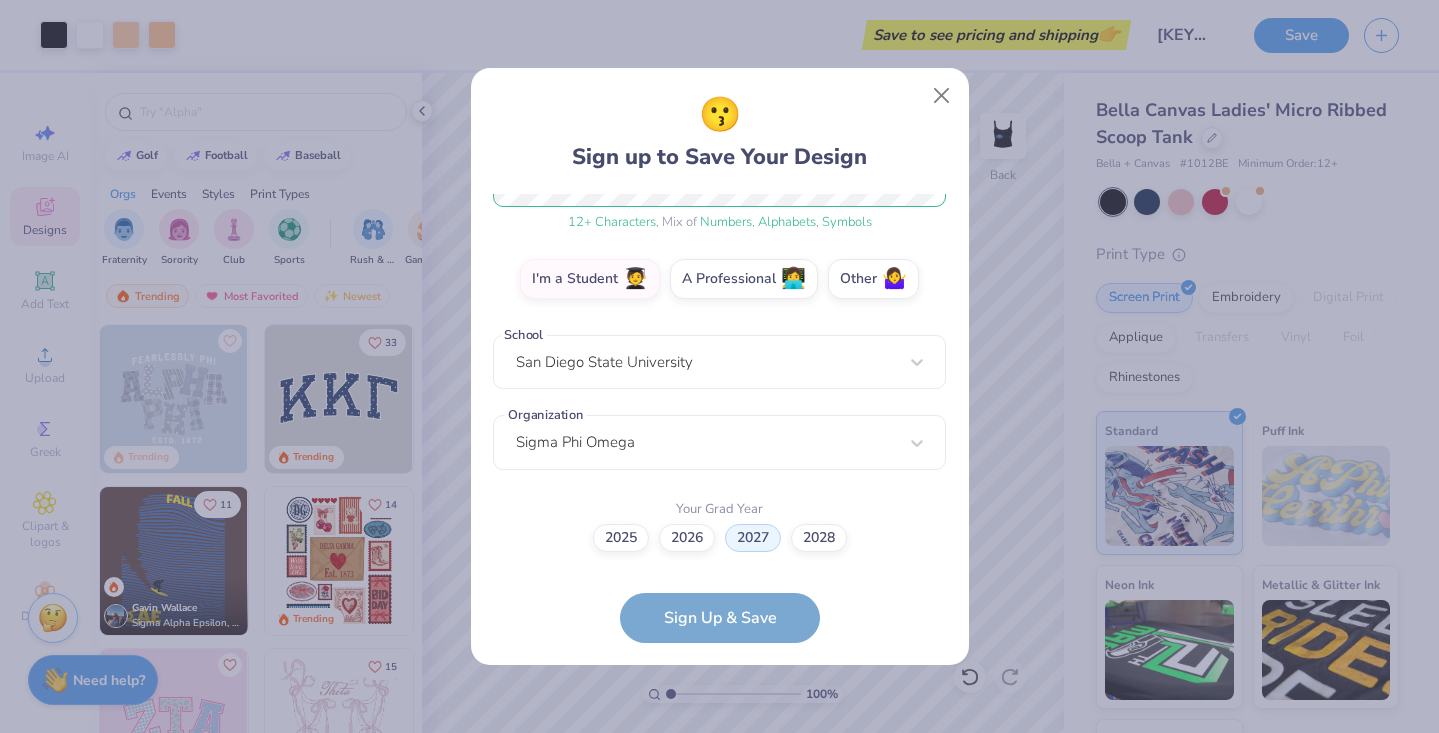 scroll, scrollTop: 423, scrollLeft: 0, axis: vertical 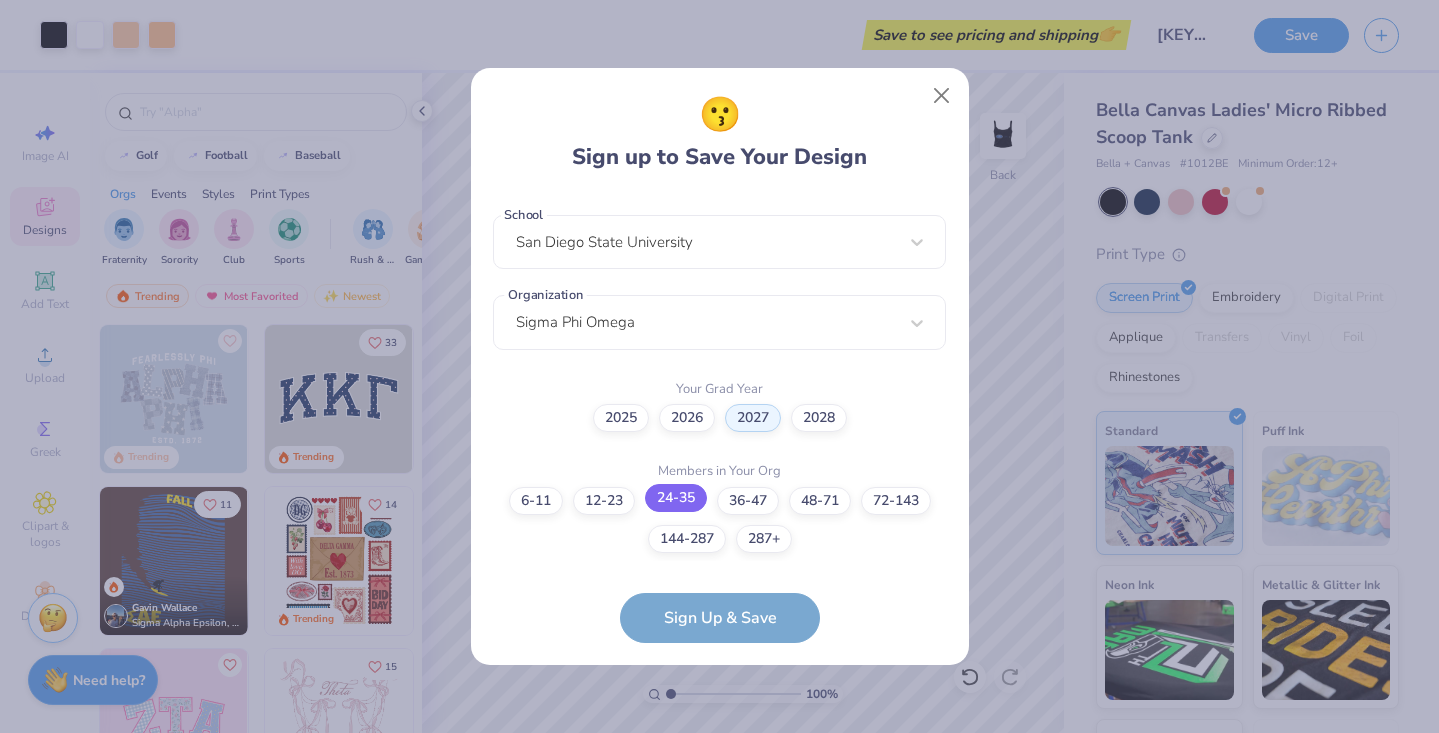 click on "24-35" at bounding box center (676, 498) 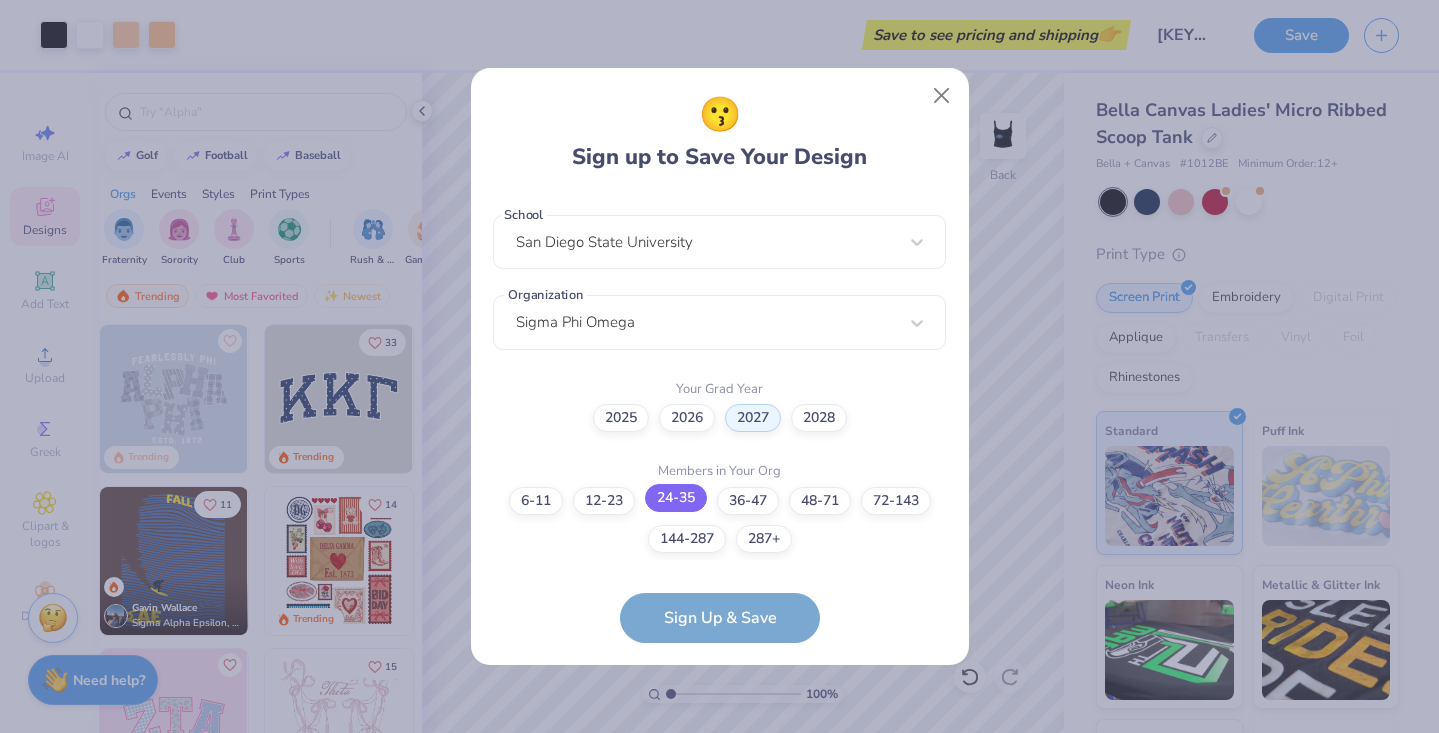 click on "24-35" at bounding box center [719, 942] 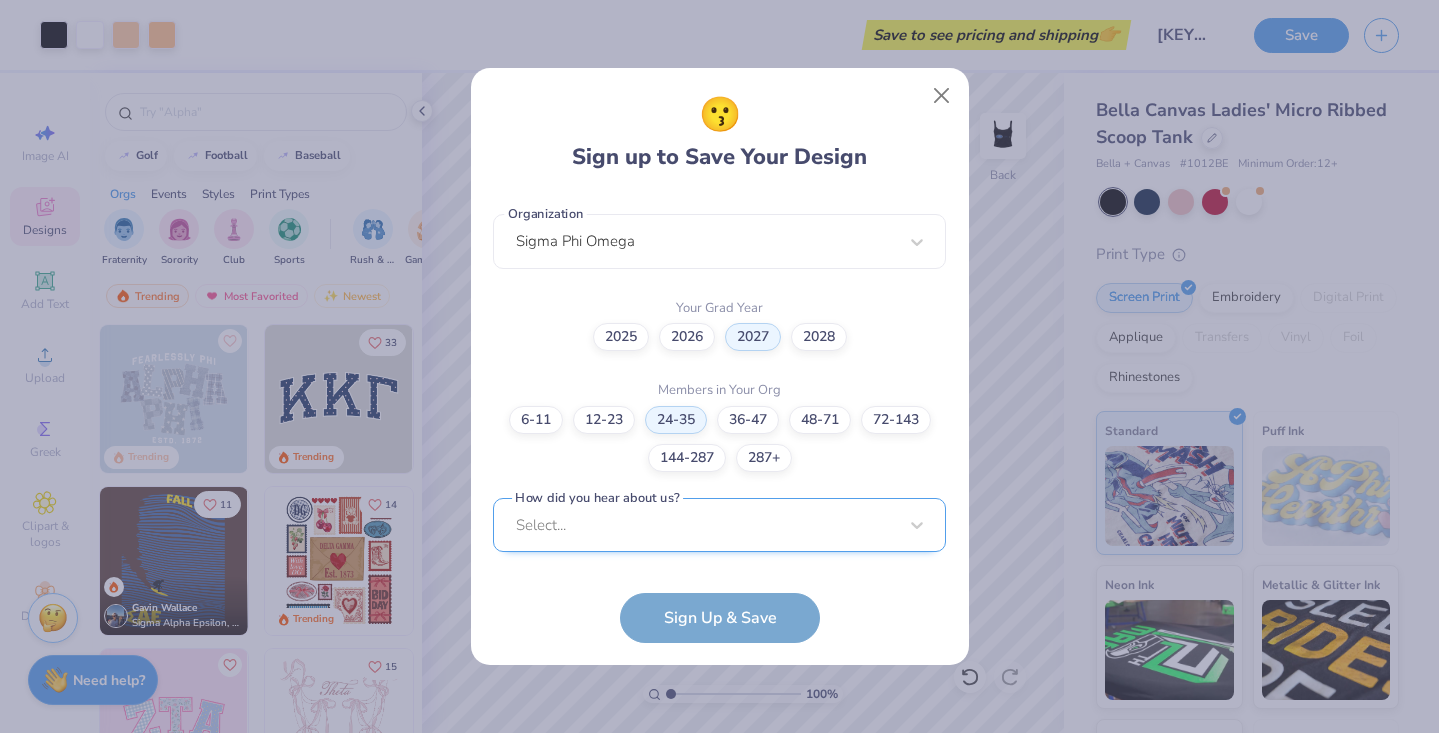 click on "Select..." at bounding box center (719, 525) 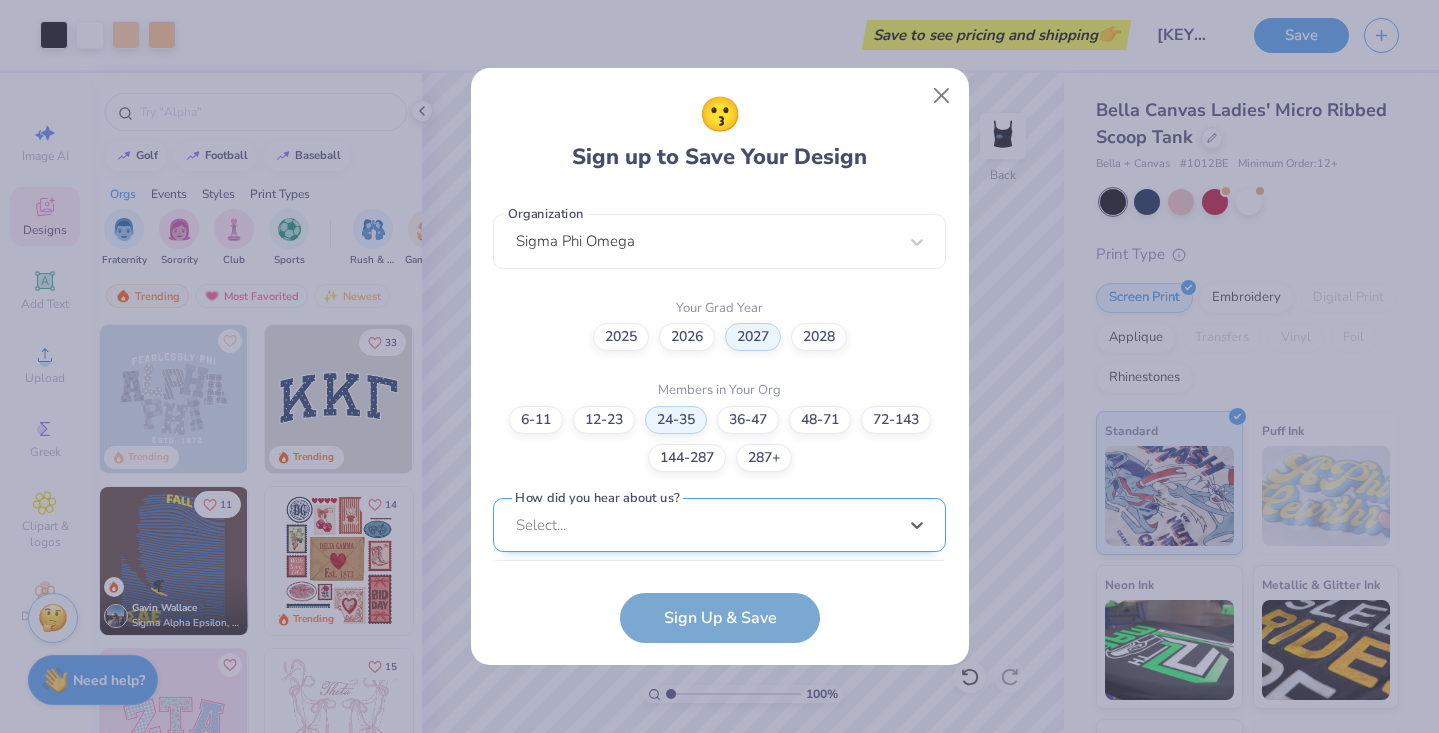 scroll, scrollTop: 804, scrollLeft: 0, axis: vertical 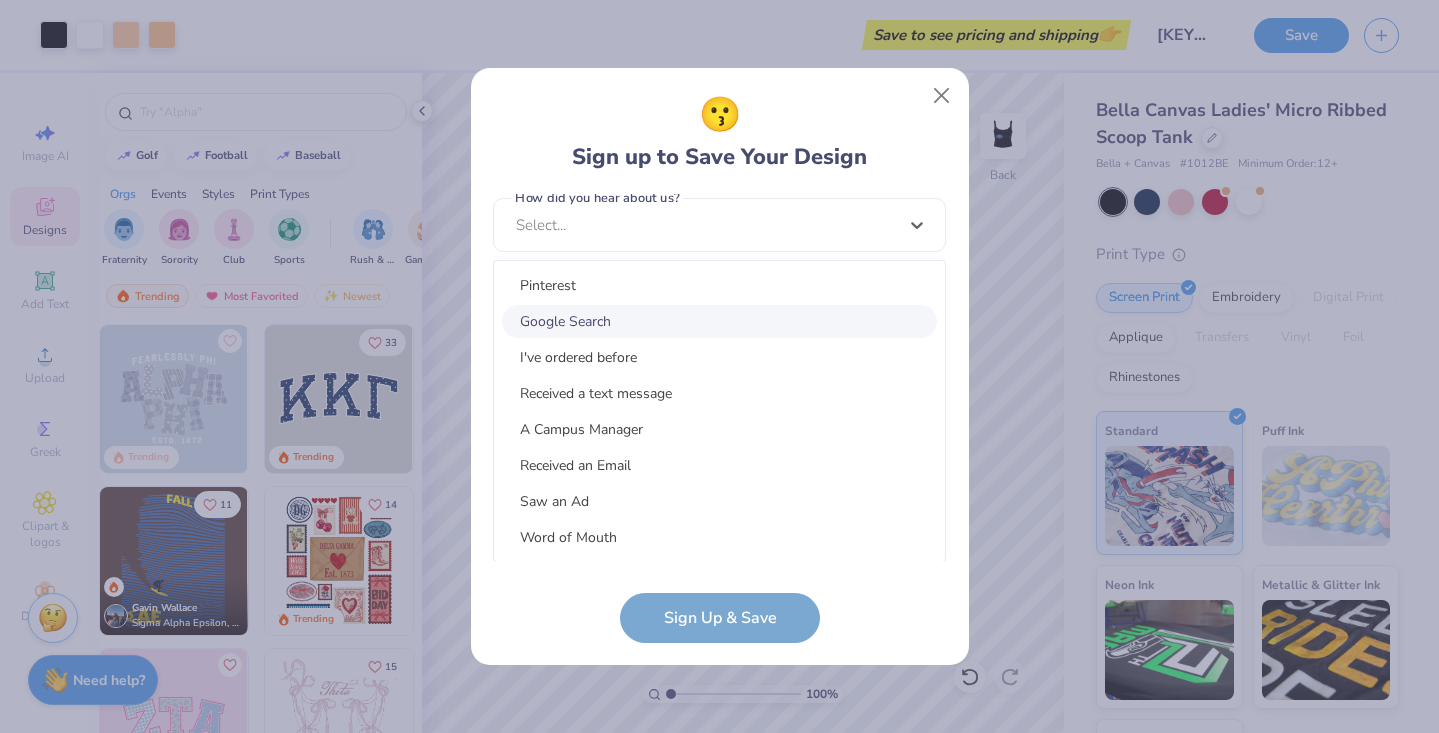 click on "Google Search" at bounding box center (719, 321) 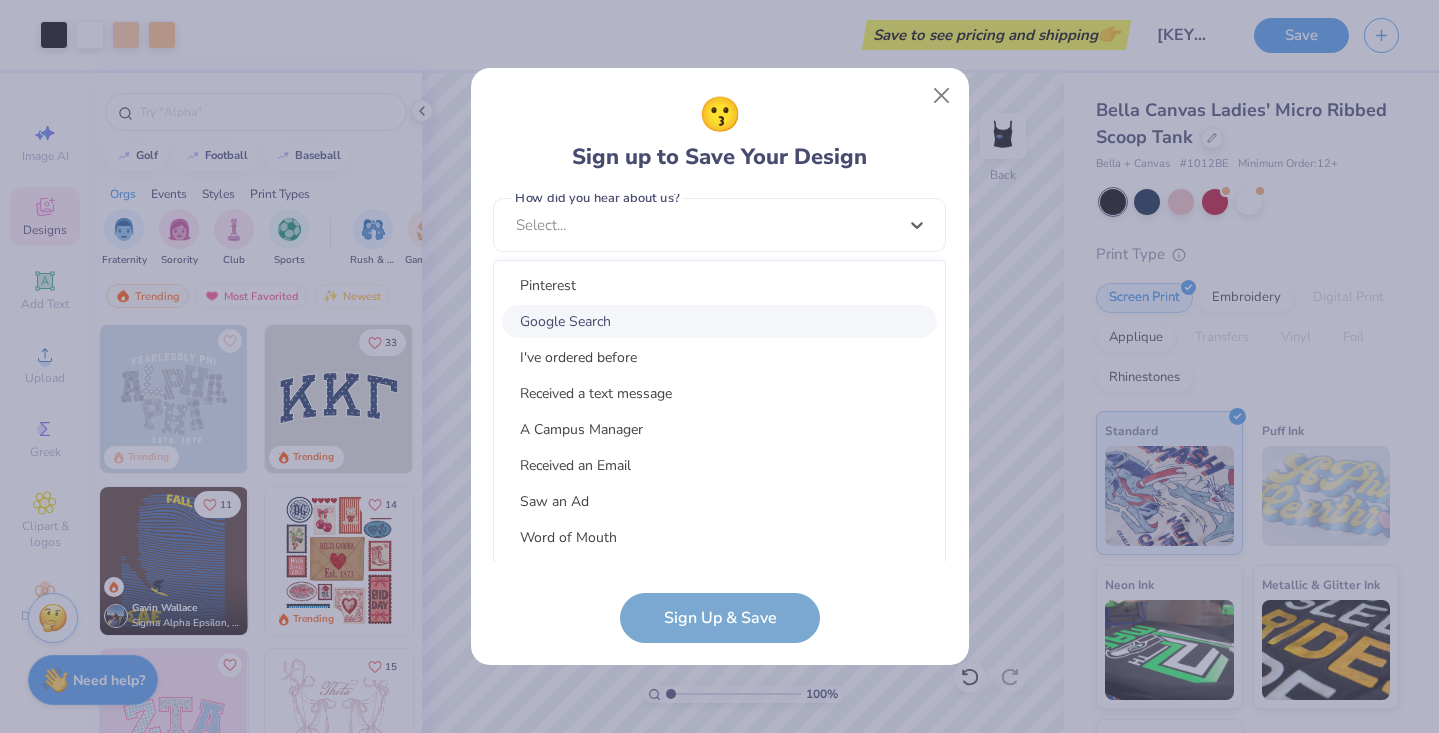 scroll, scrollTop: 504, scrollLeft: 0, axis: vertical 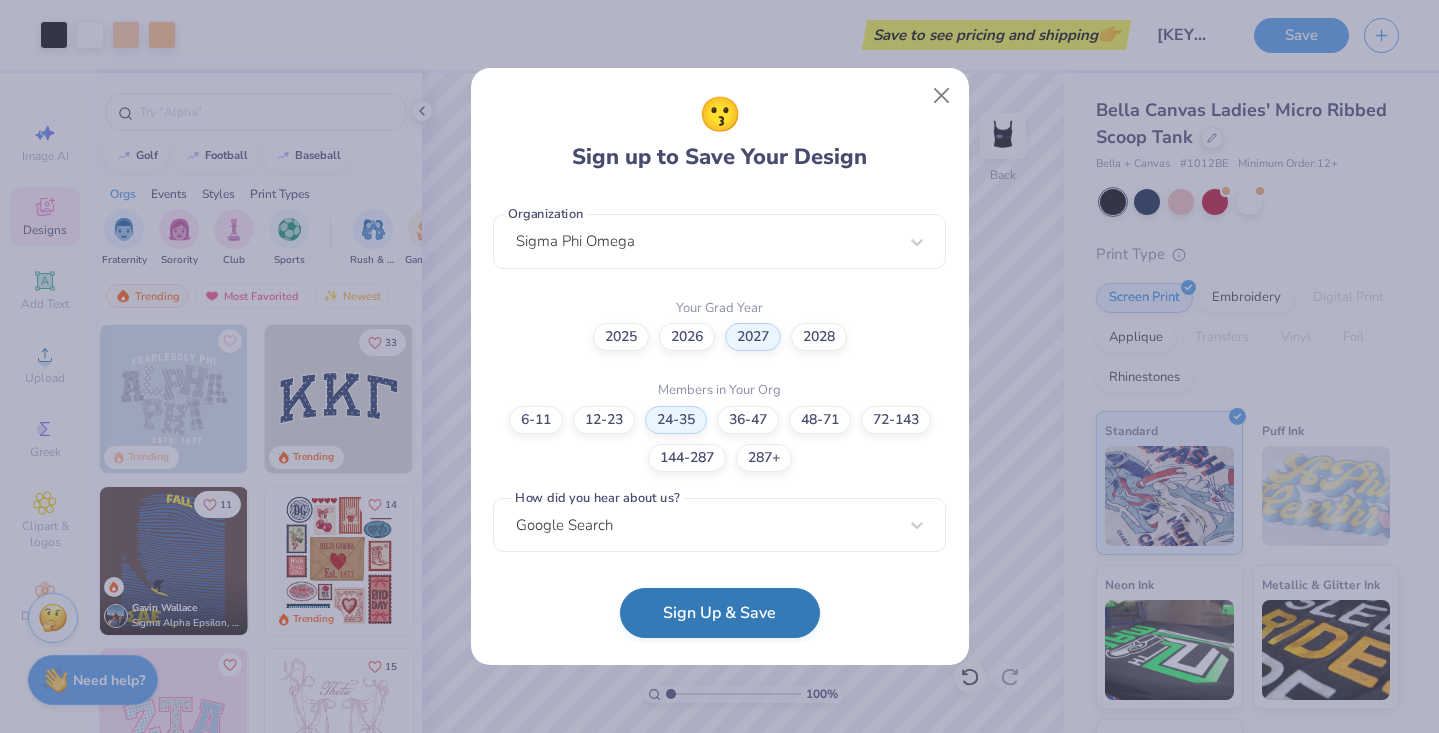 click on "Sign Up & Save" at bounding box center (720, 613) 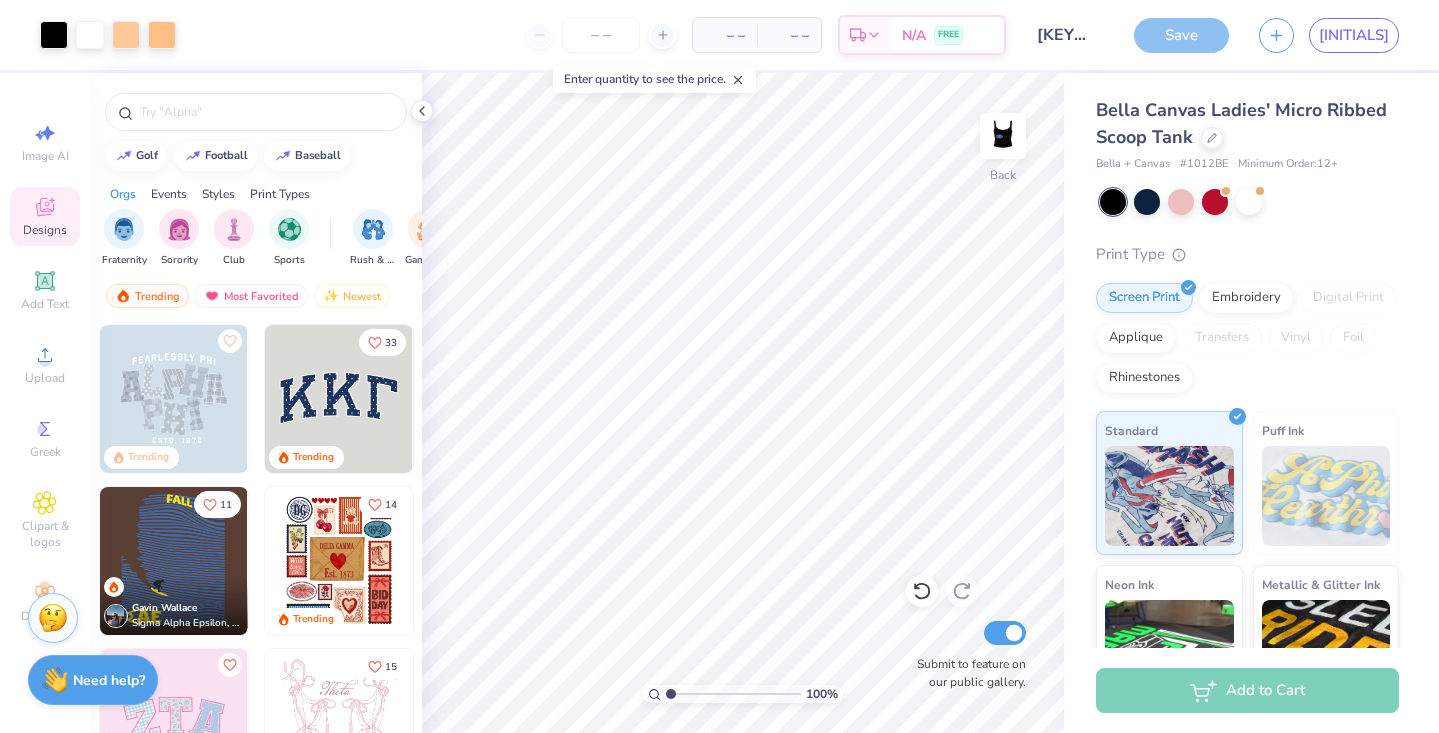 scroll, scrollTop: 0, scrollLeft: 0, axis: both 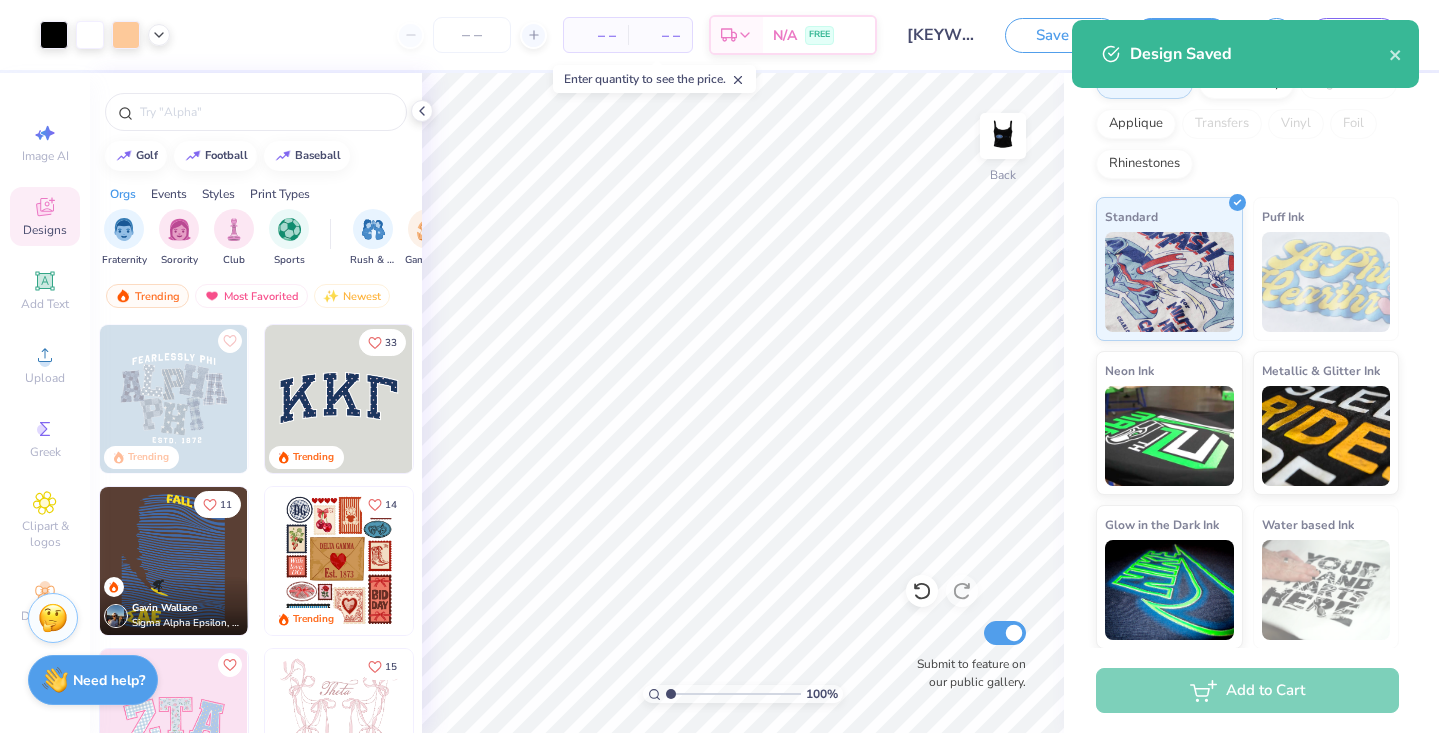 click on "Add to Cart" at bounding box center (1247, 690) 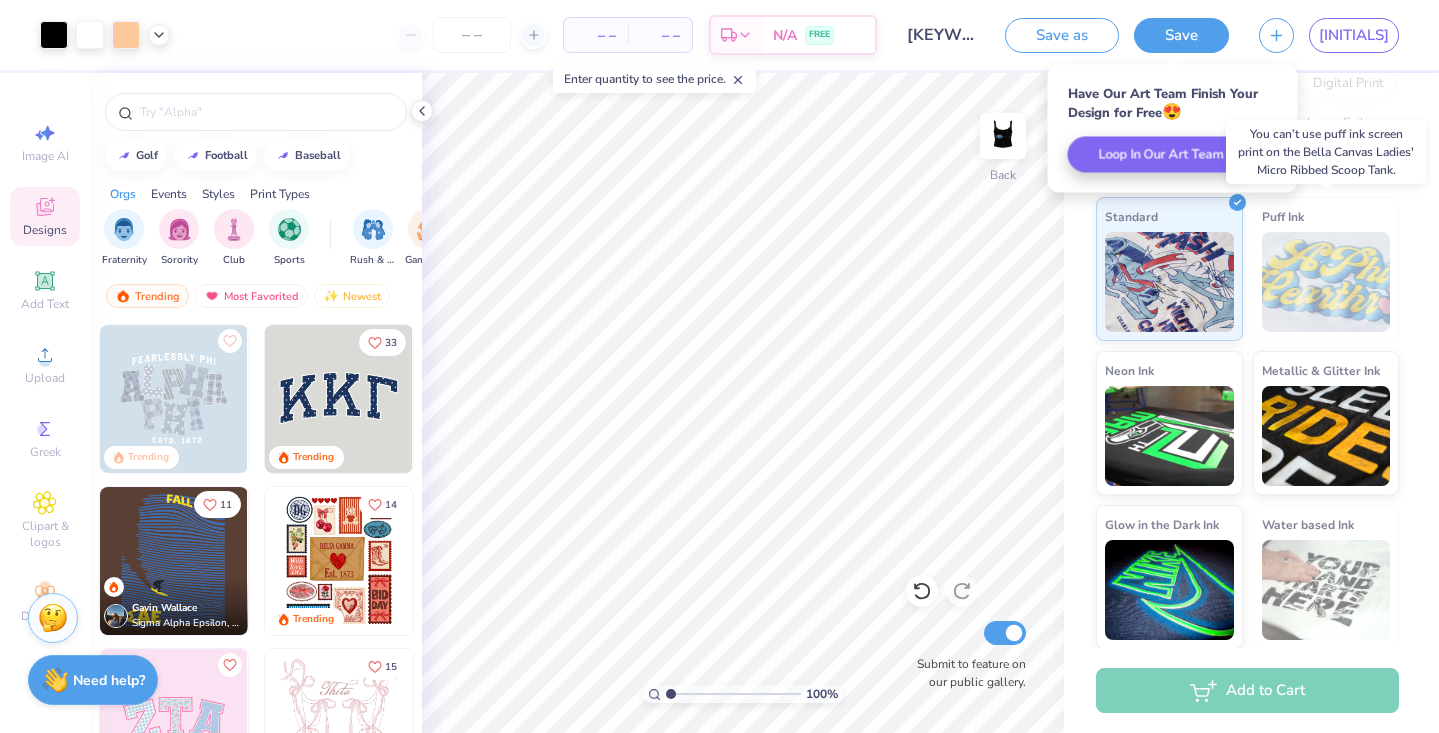 click on "Puff Ink" at bounding box center [1326, 269] 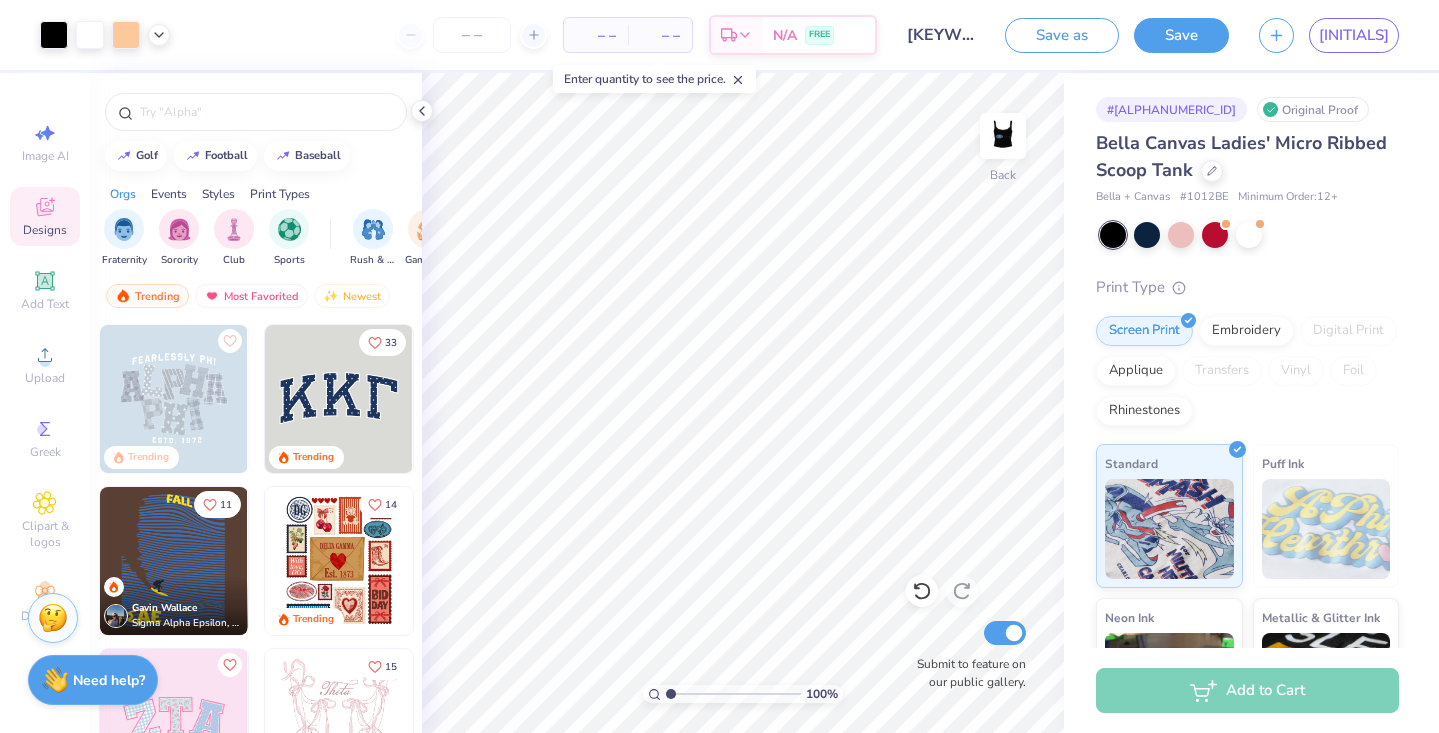 scroll, scrollTop: 0, scrollLeft: 0, axis: both 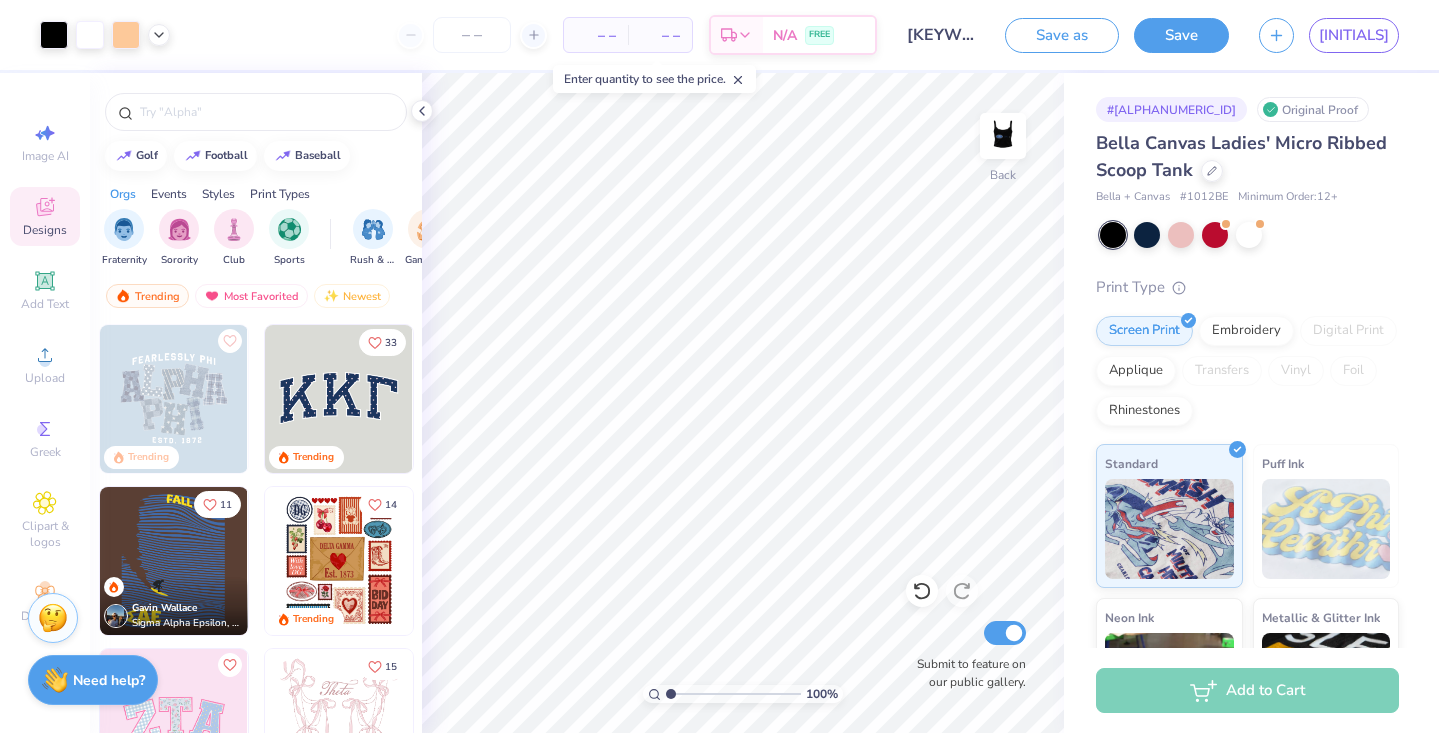 click at bounding box center [1113, 235] 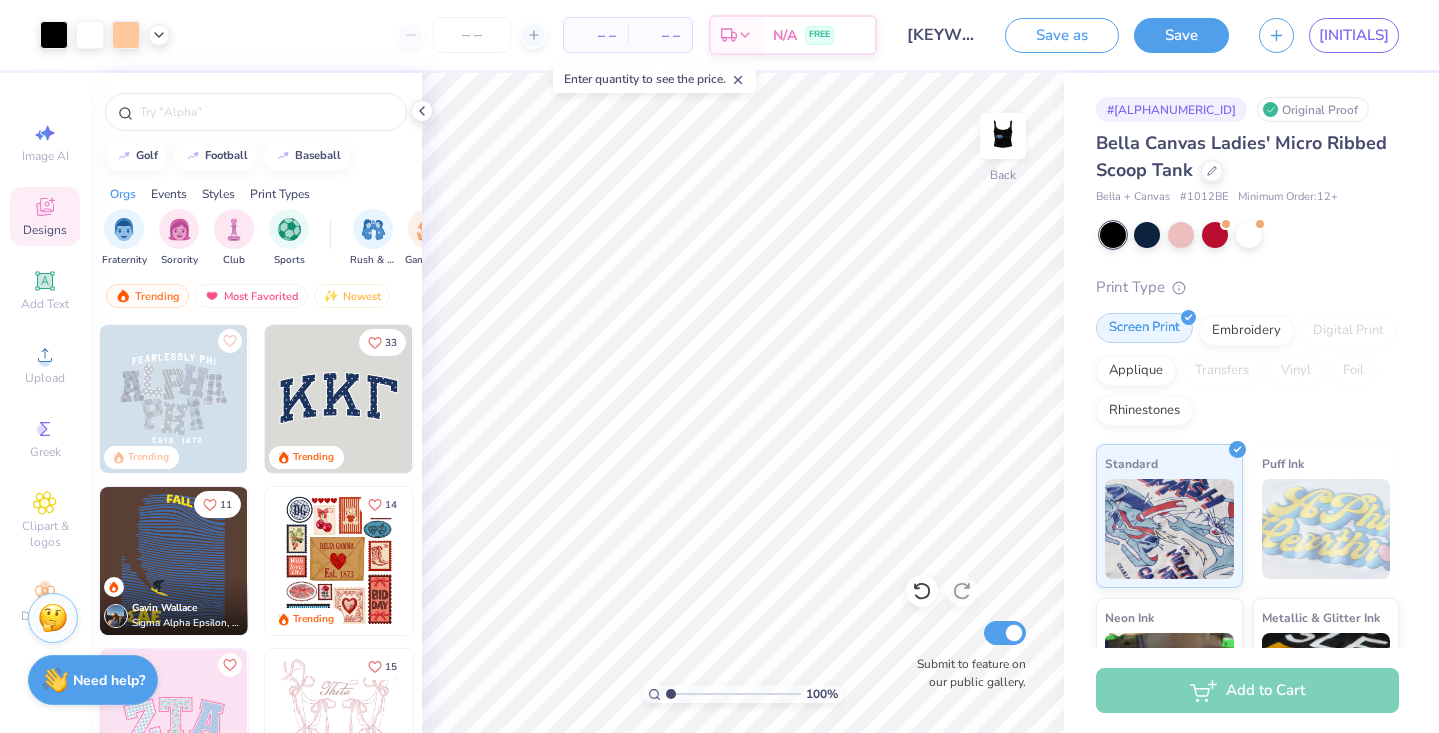 click on "Screen Print" at bounding box center [1144, 328] 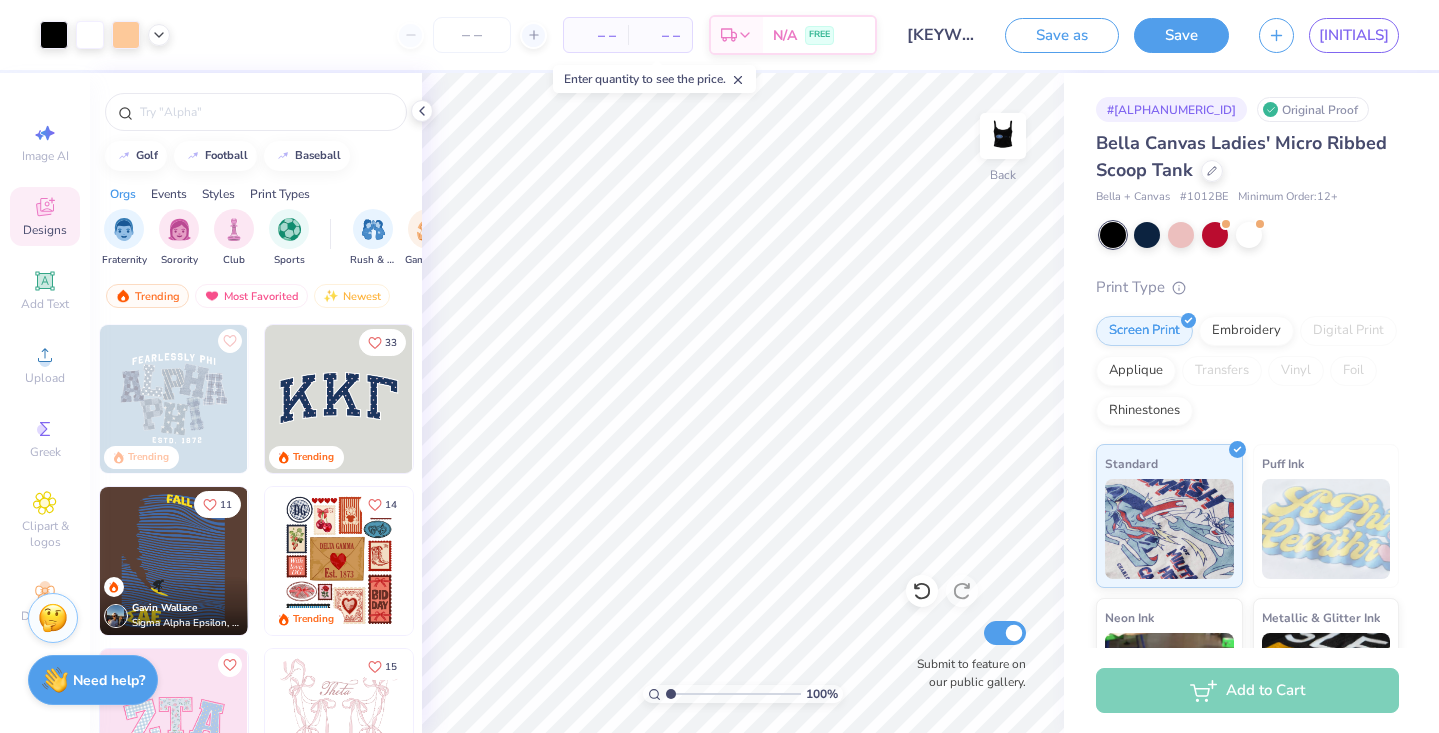 click on "– –" at bounding box center (596, 35) 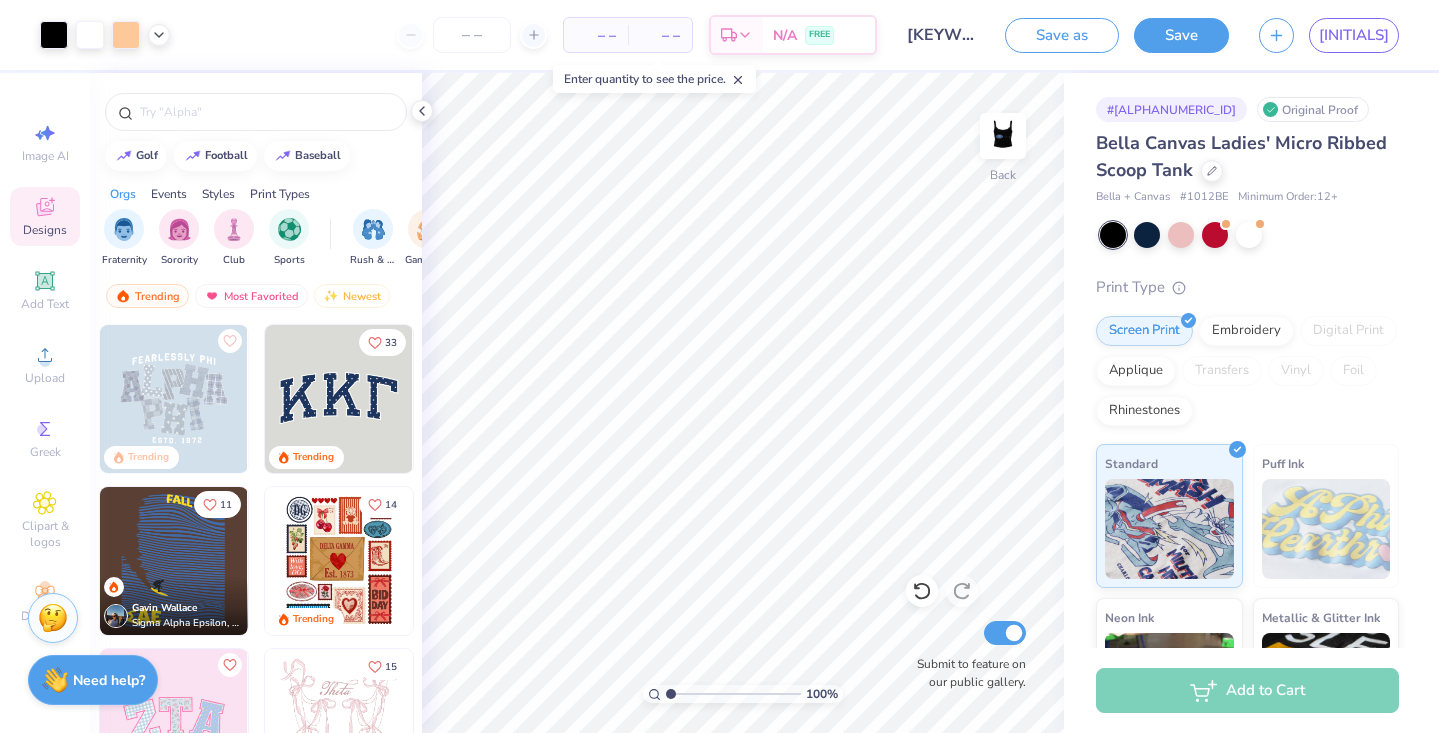 click on "– –" at bounding box center [660, 35] 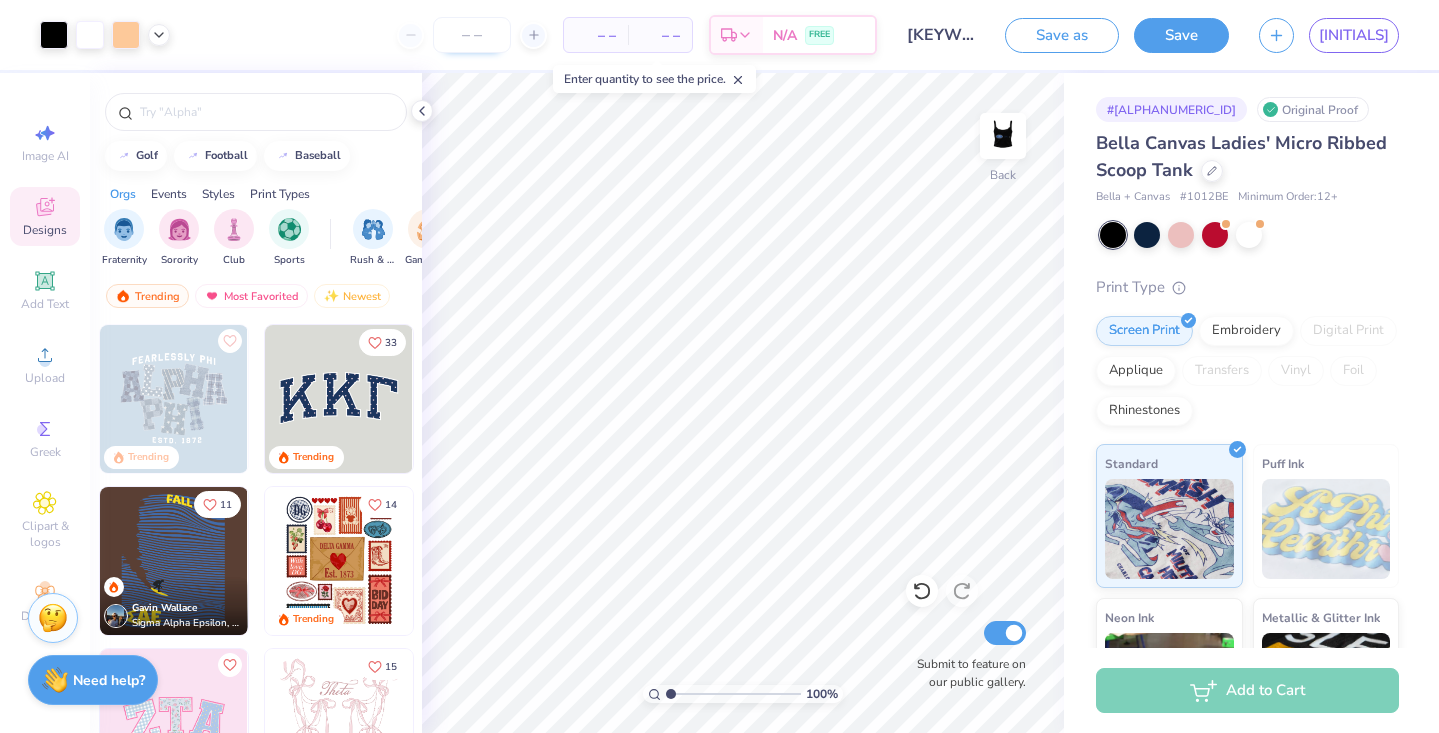 click at bounding box center (472, 35) 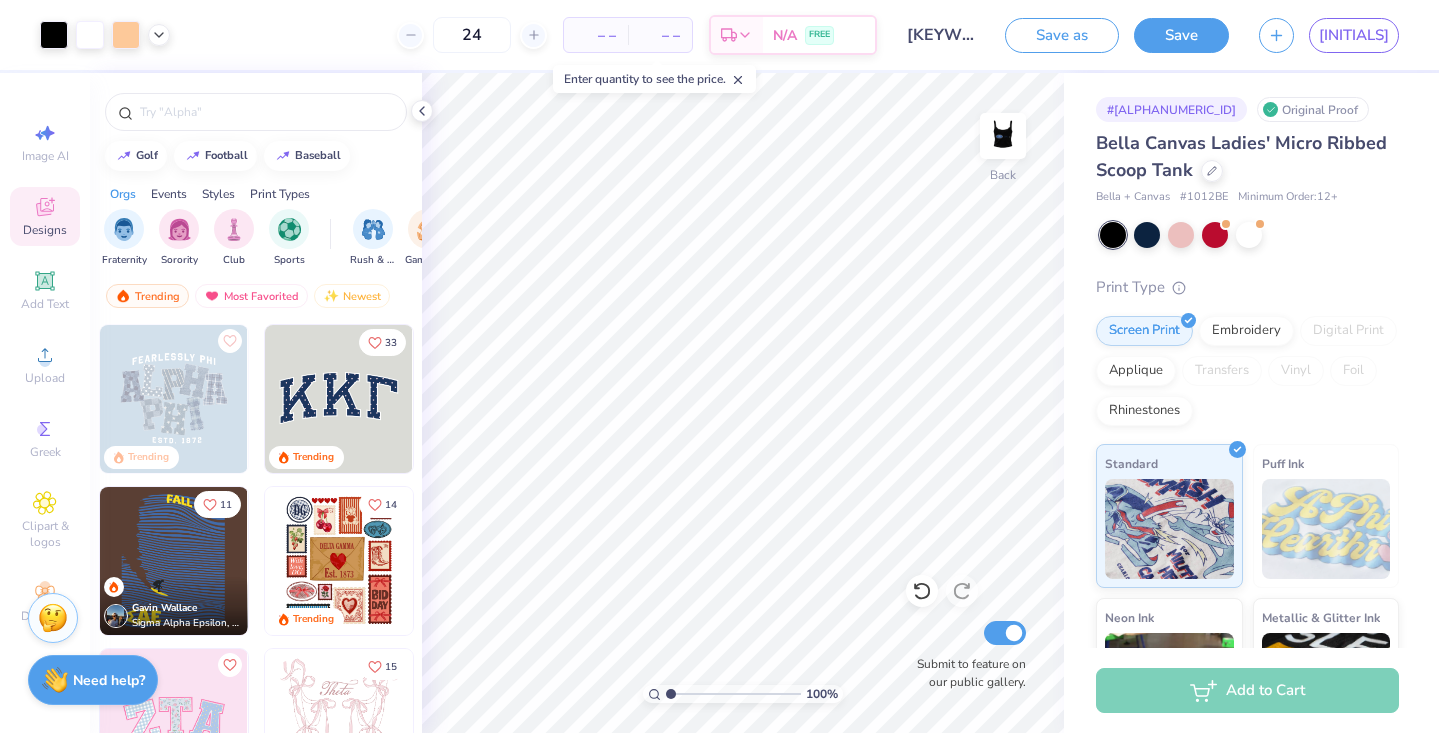 type on "24" 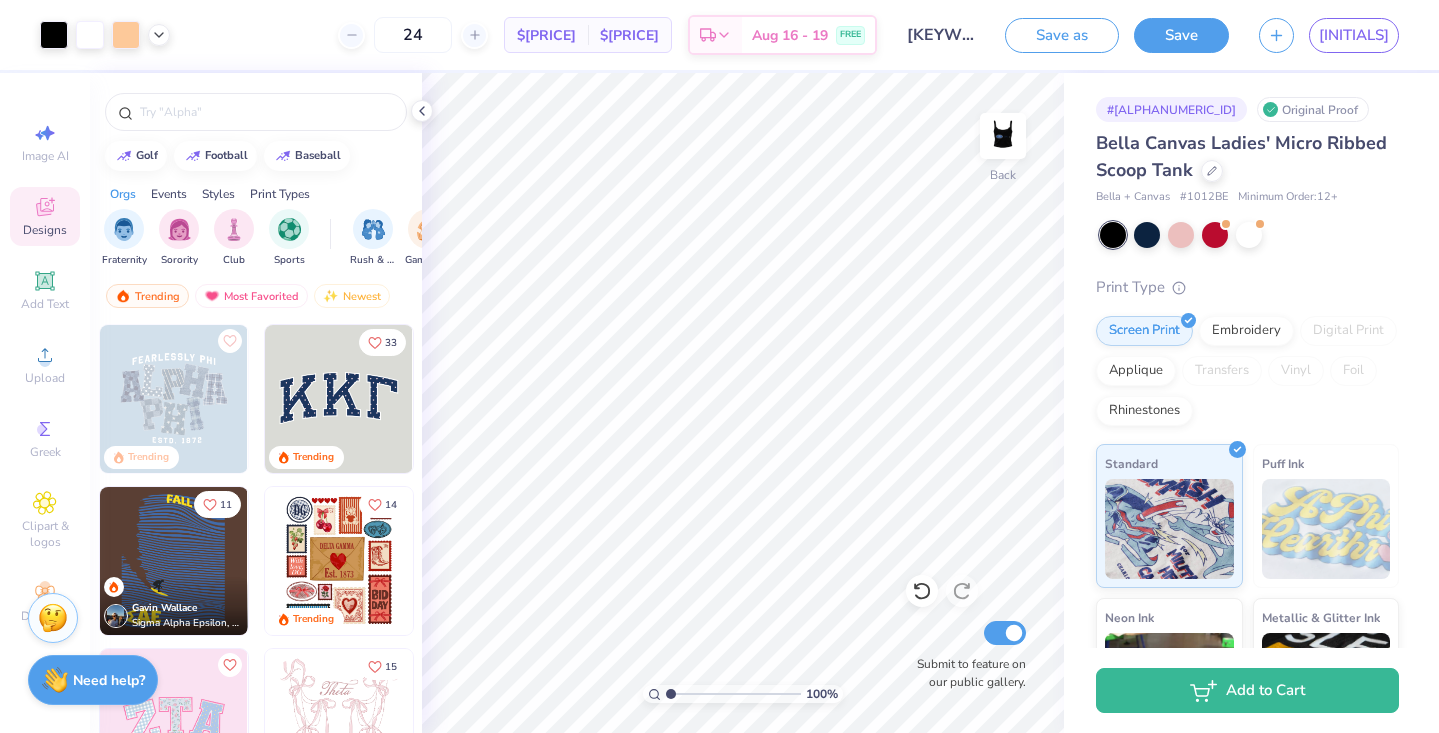 click on "$[PRICE]" at bounding box center [546, 35] 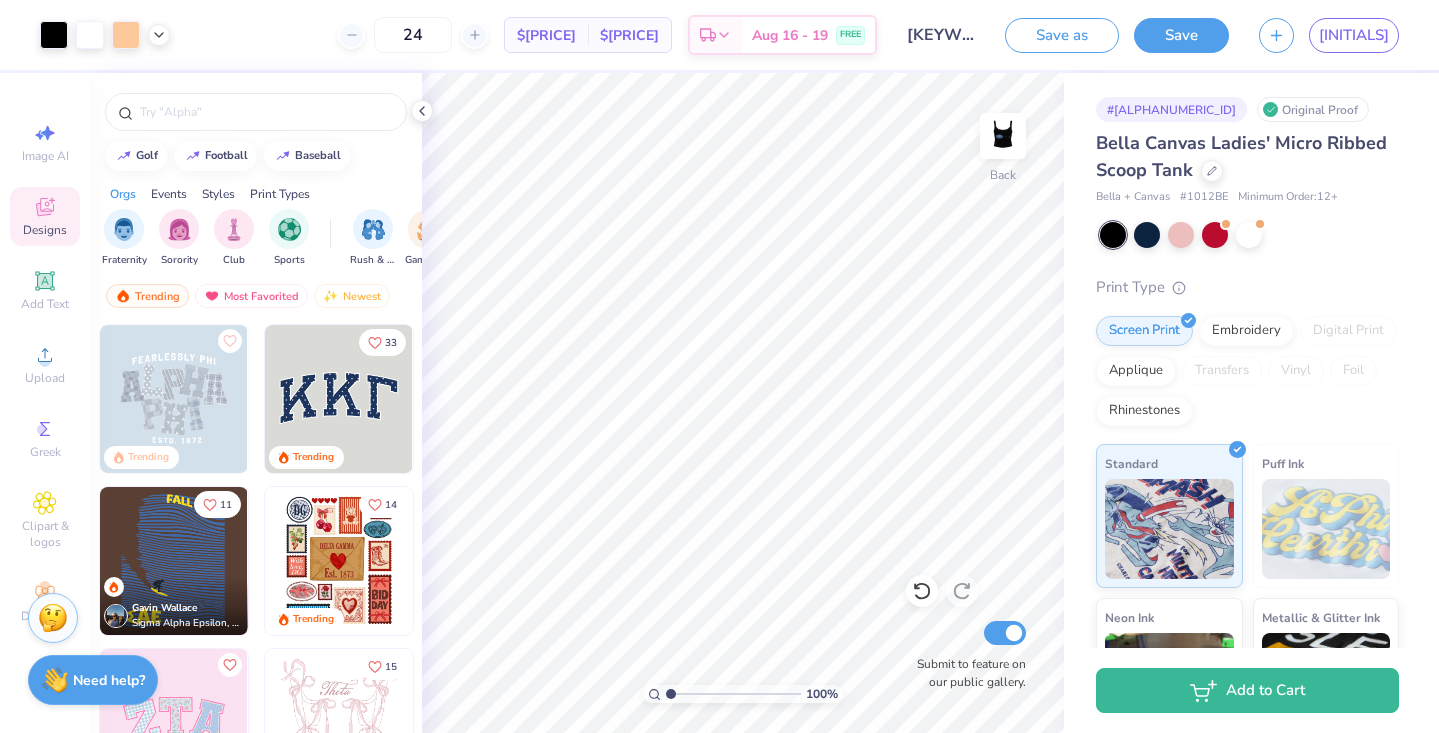 scroll, scrollTop: 0, scrollLeft: 0, axis: both 